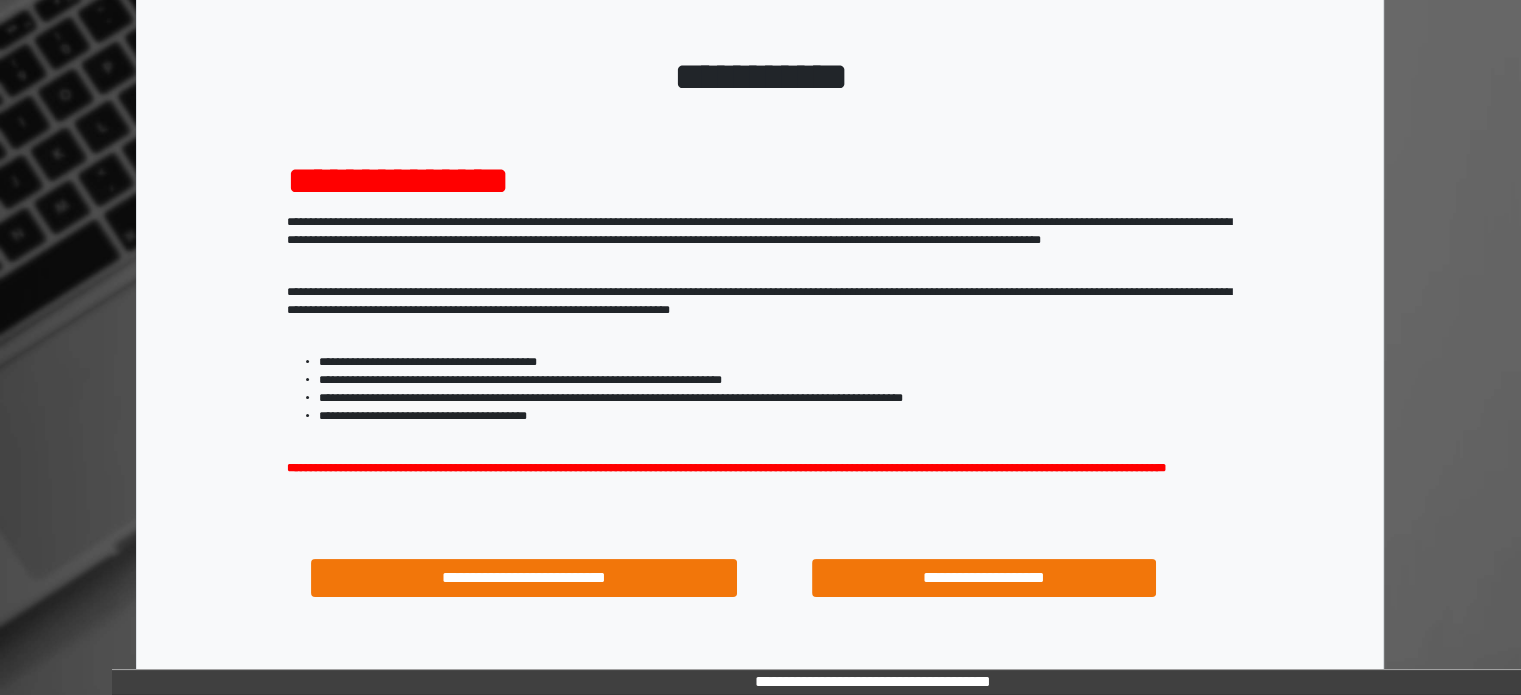 scroll, scrollTop: 214, scrollLeft: 0, axis: vertical 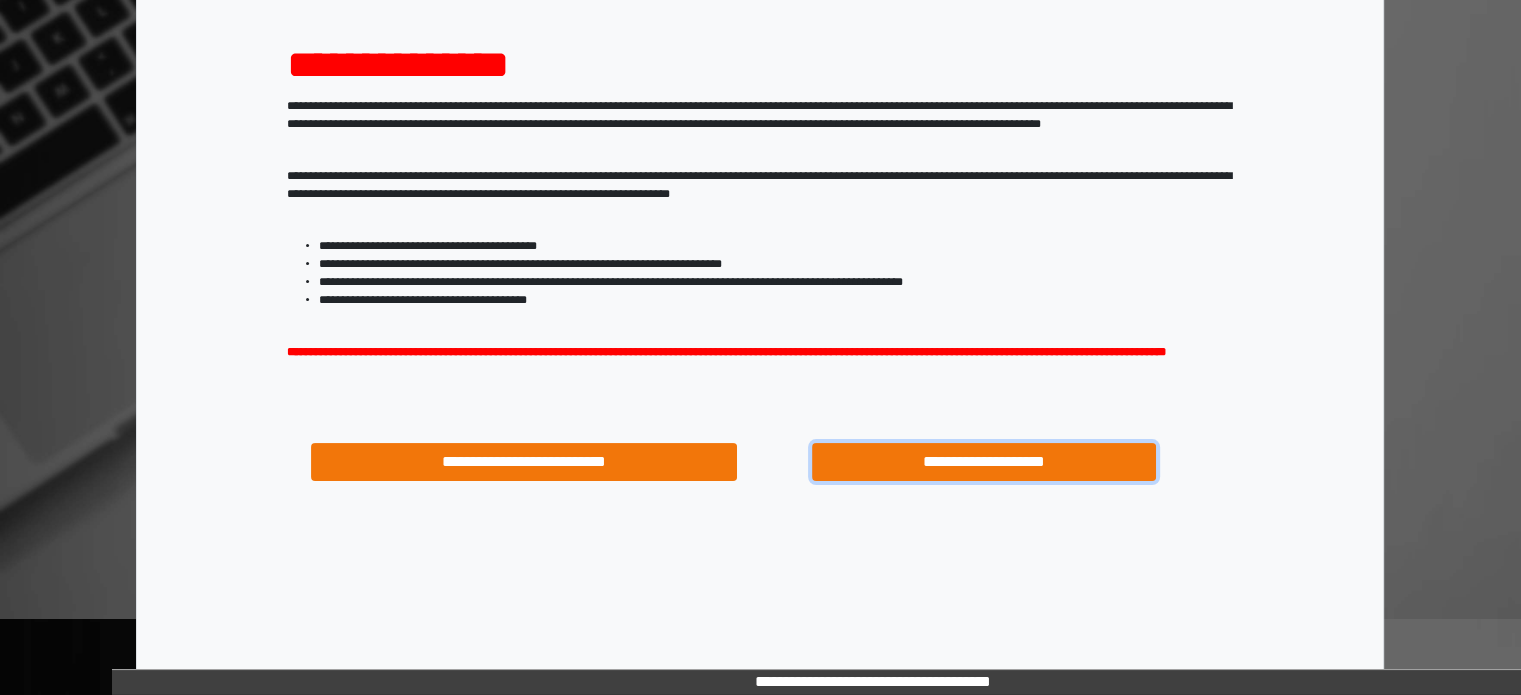 click on "**********" at bounding box center (984, 462) 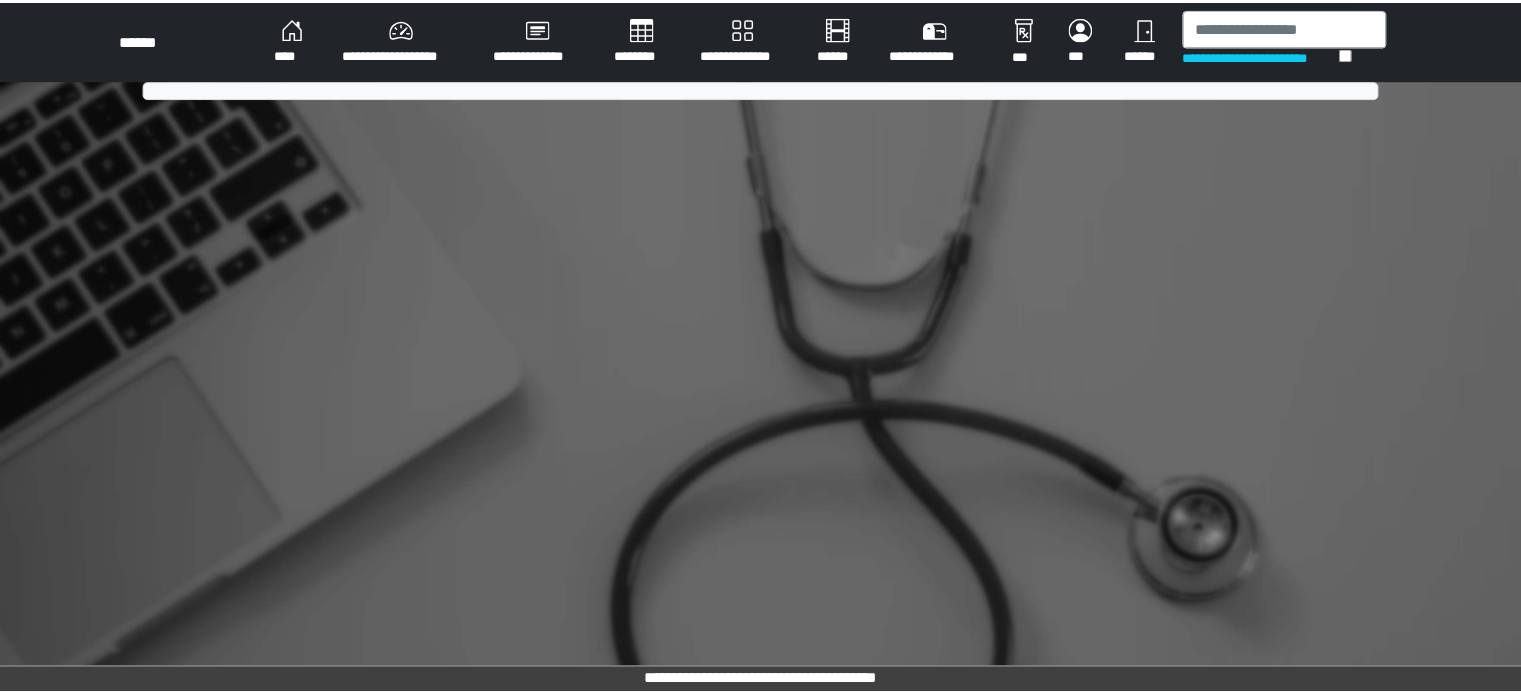 scroll, scrollTop: 0, scrollLeft: 0, axis: both 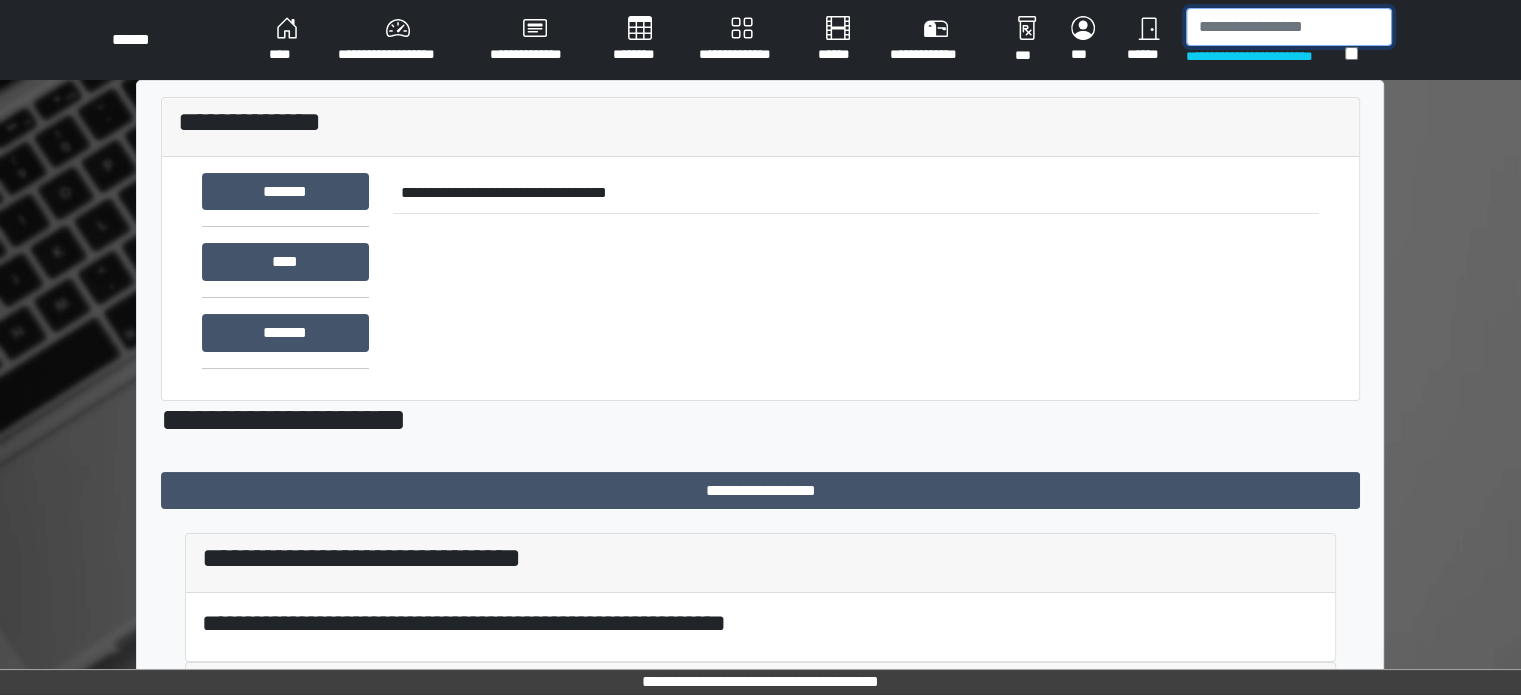 click at bounding box center [1289, 27] 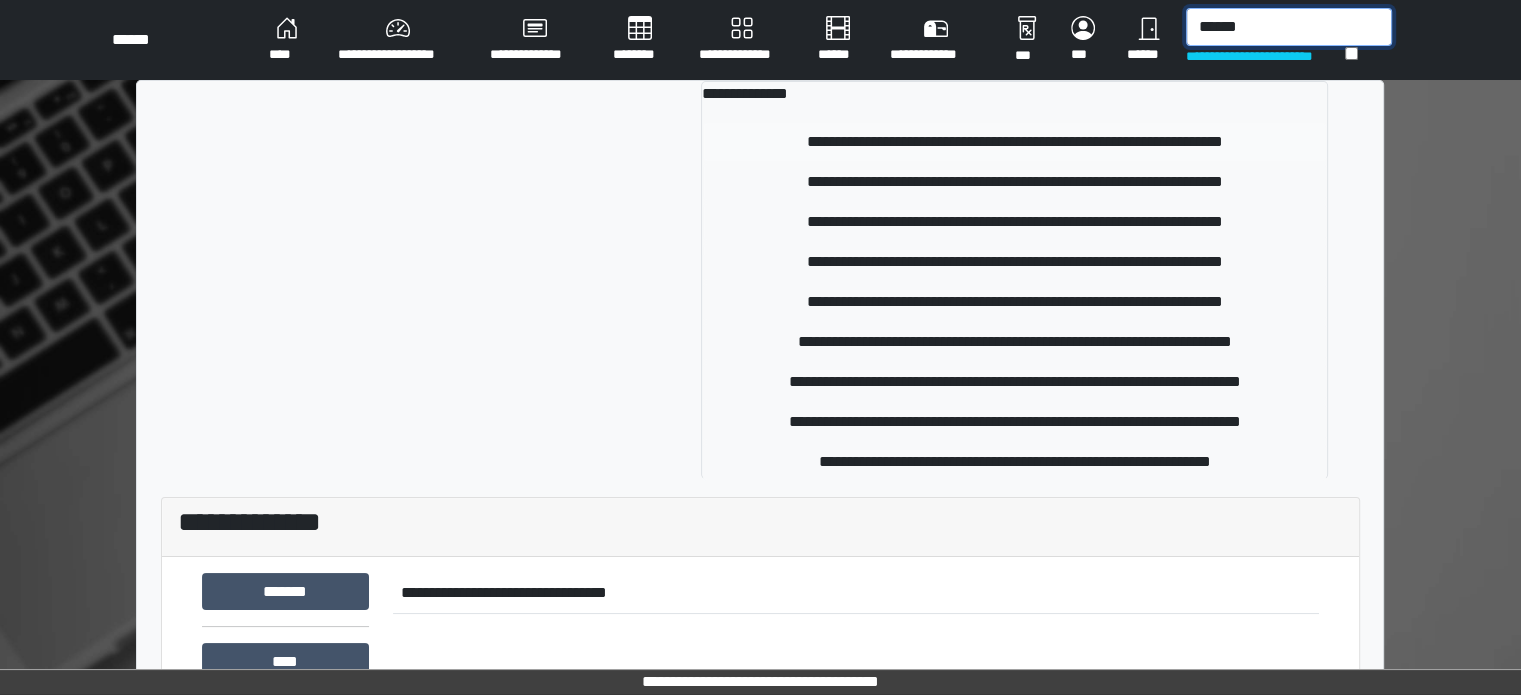 type on "******" 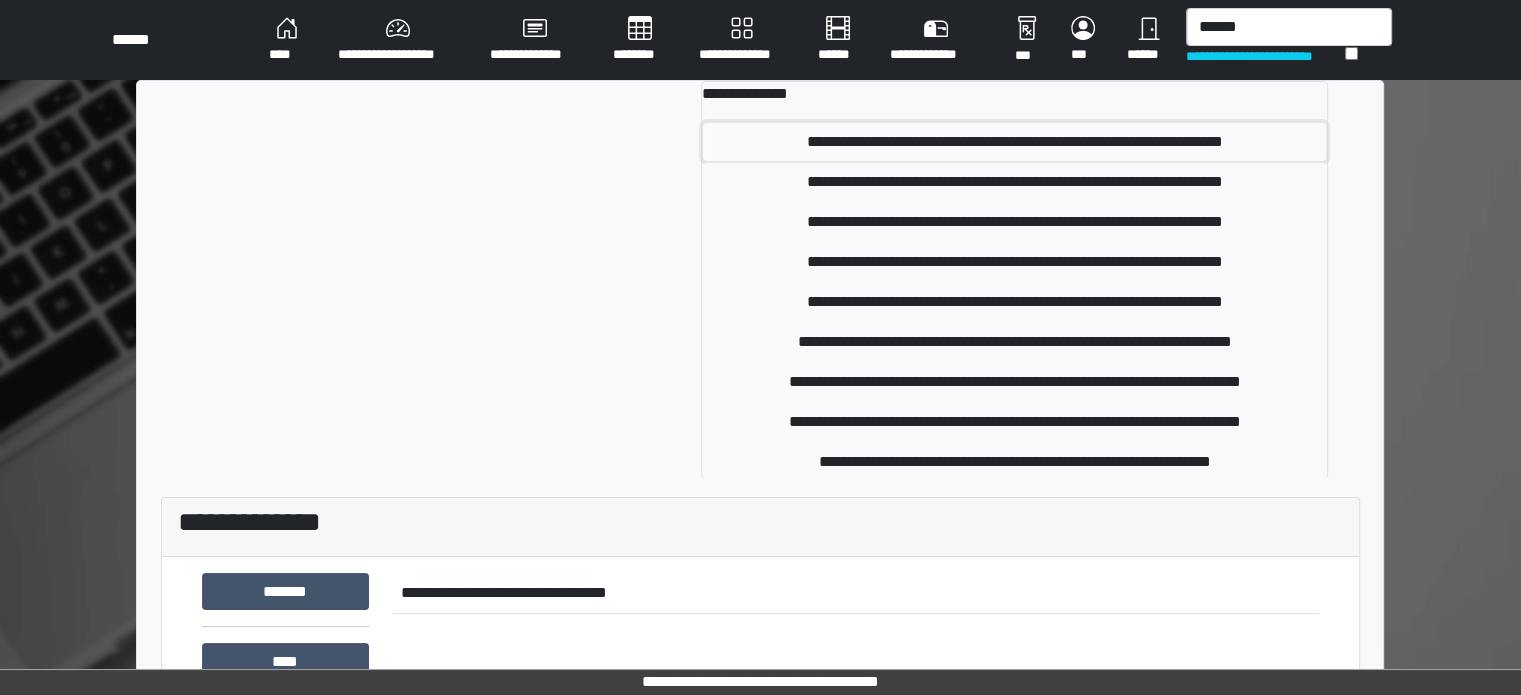click on "**********" at bounding box center [1014, 142] 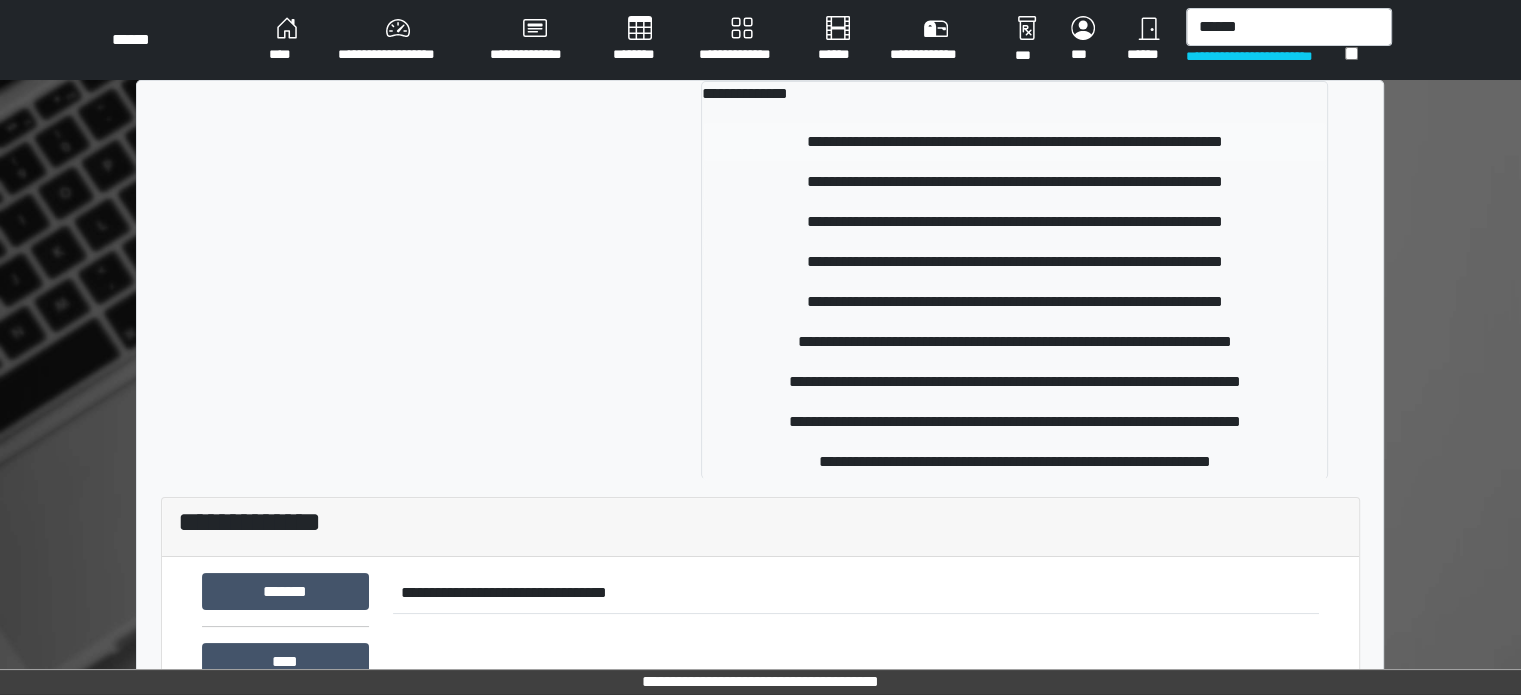 type 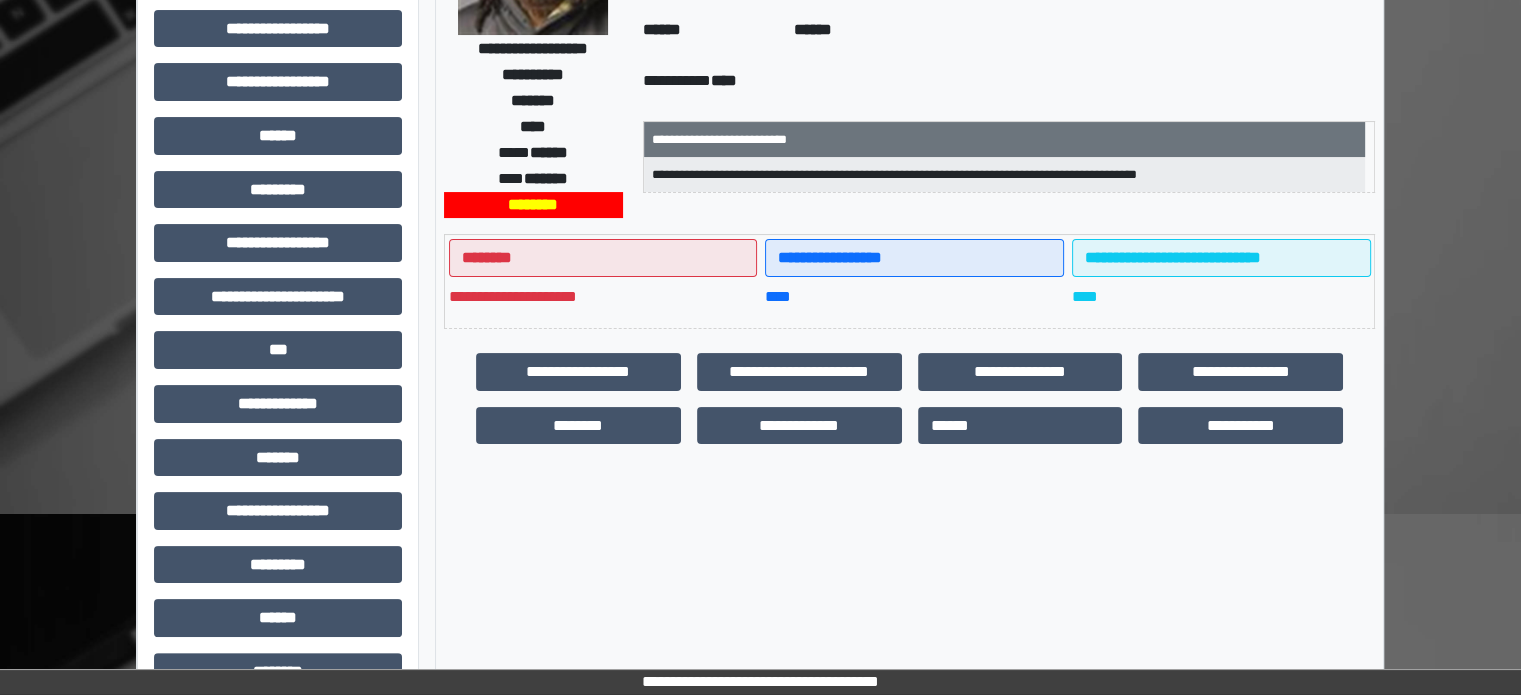 scroll, scrollTop: 71, scrollLeft: 0, axis: vertical 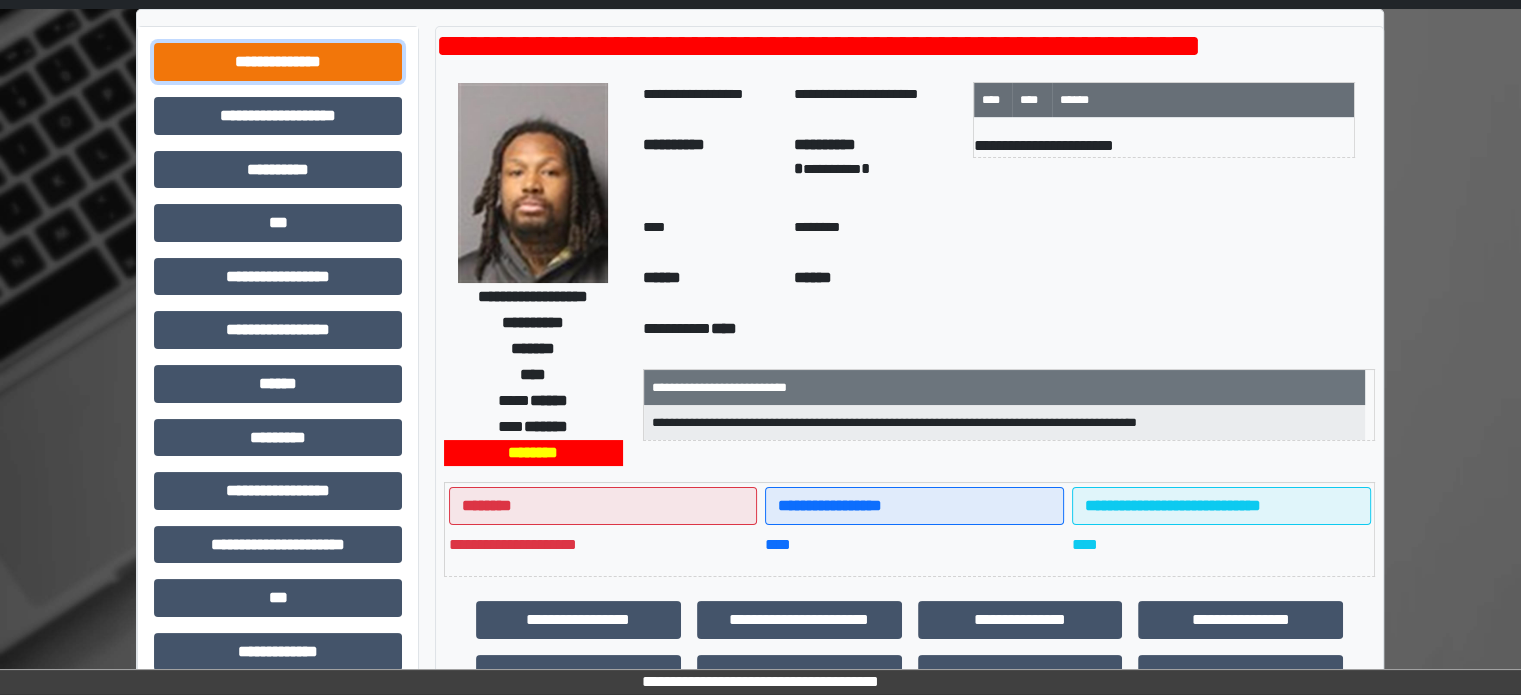 click on "**********" at bounding box center [278, 62] 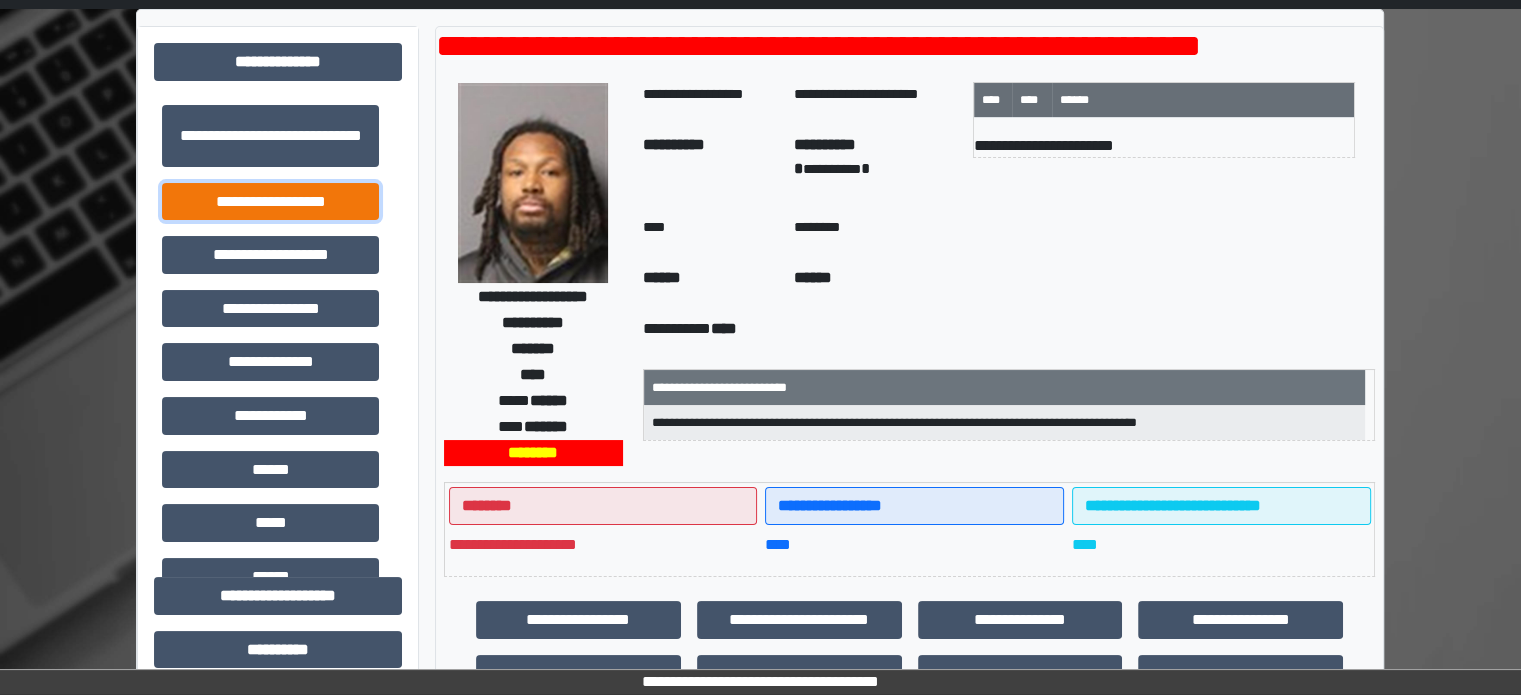 click on "**********" at bounding box center [270, 202] 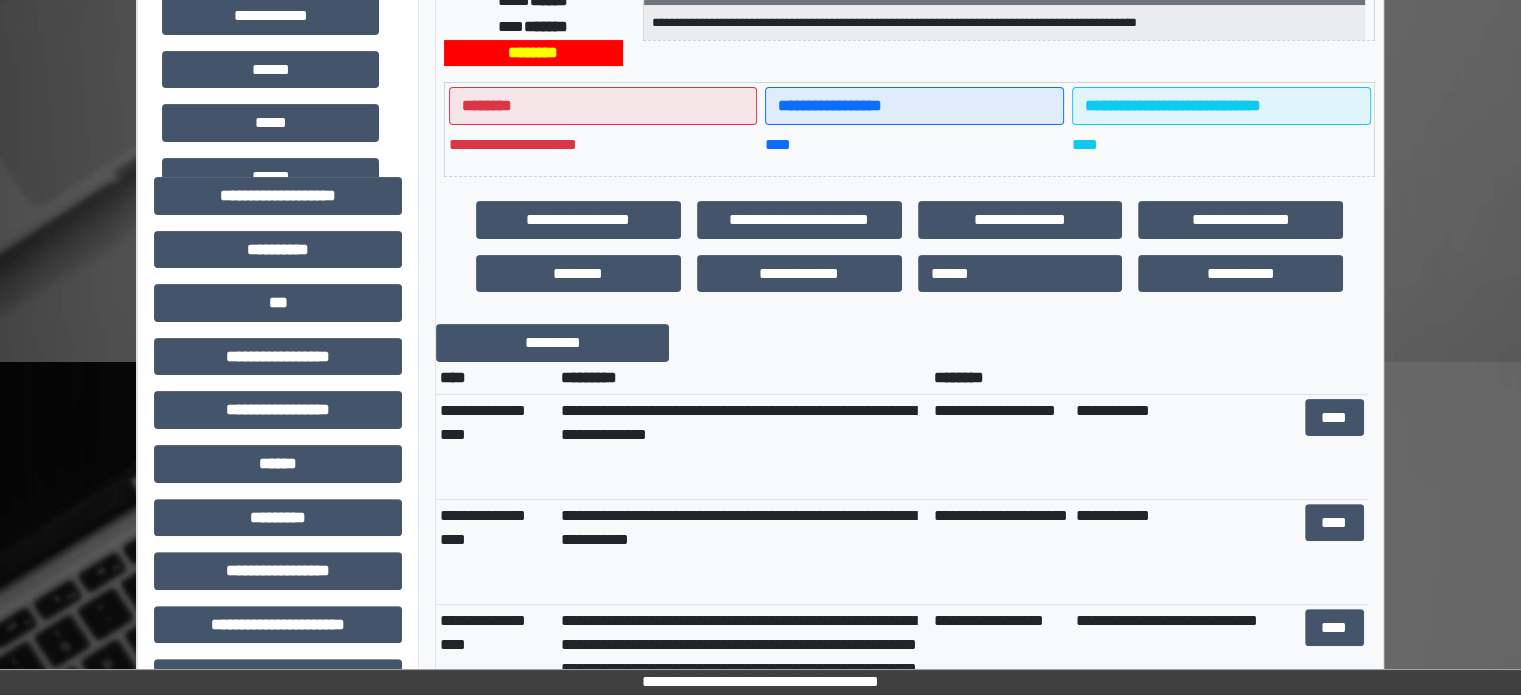 scroll, scrollTop: 571, scrollLeft: 0, axis: vertical 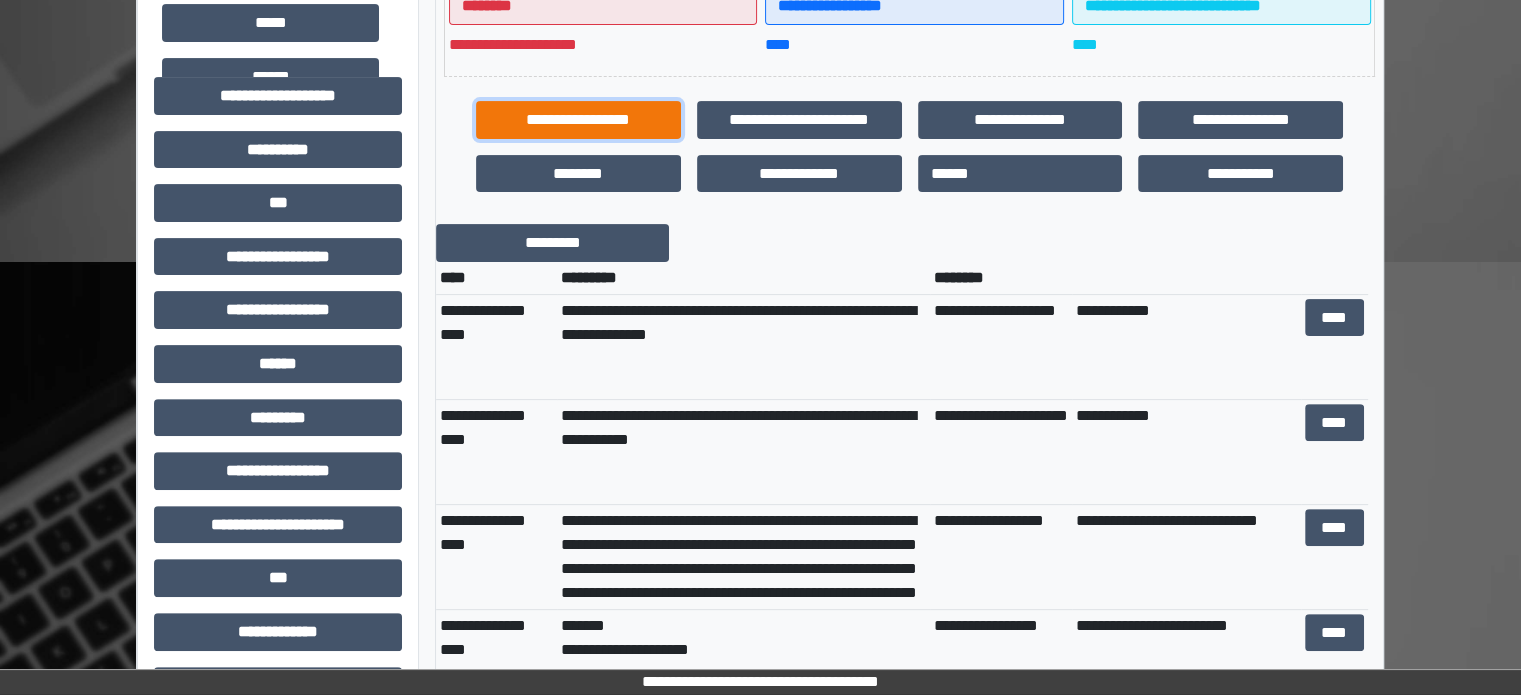 click on "**********" at bounding box center (578, 120) 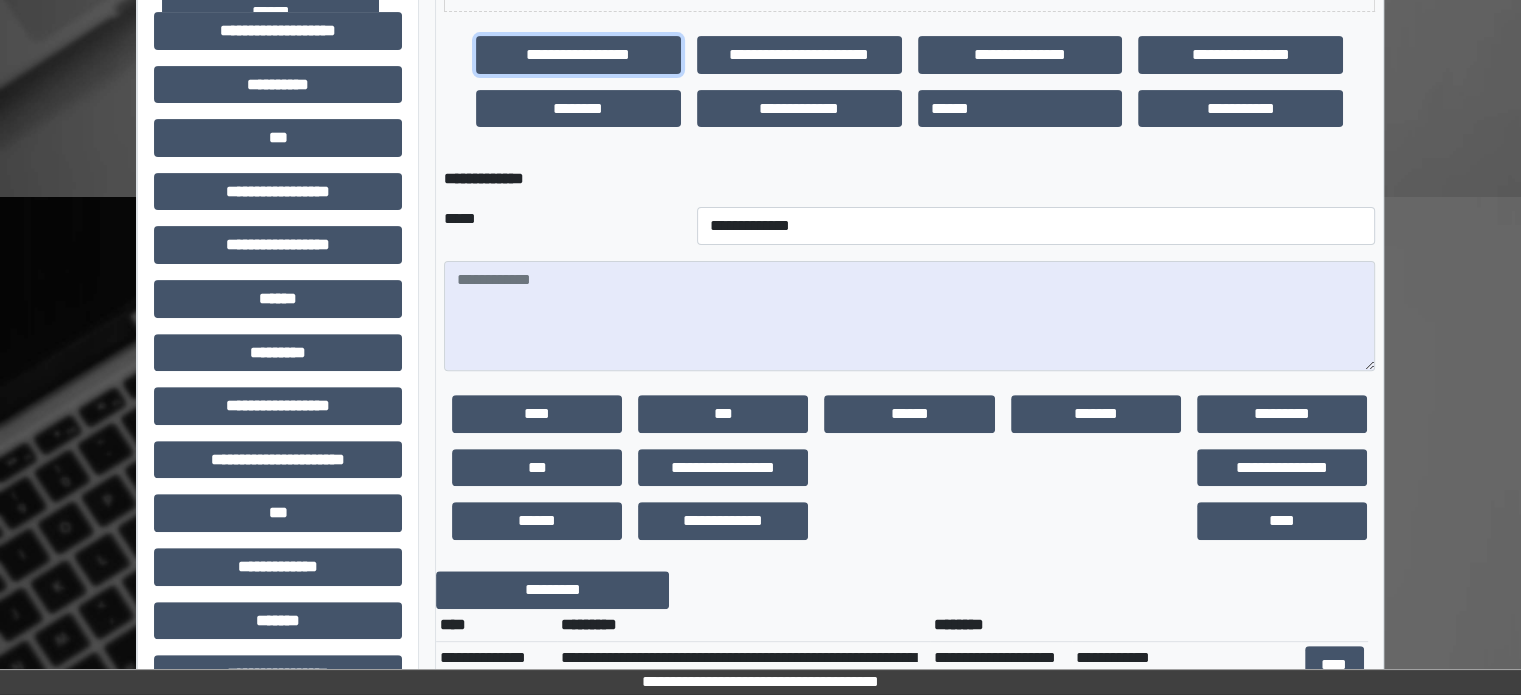 scroll, scrollTop: 671, scrollLeft: 0, axis: vertical 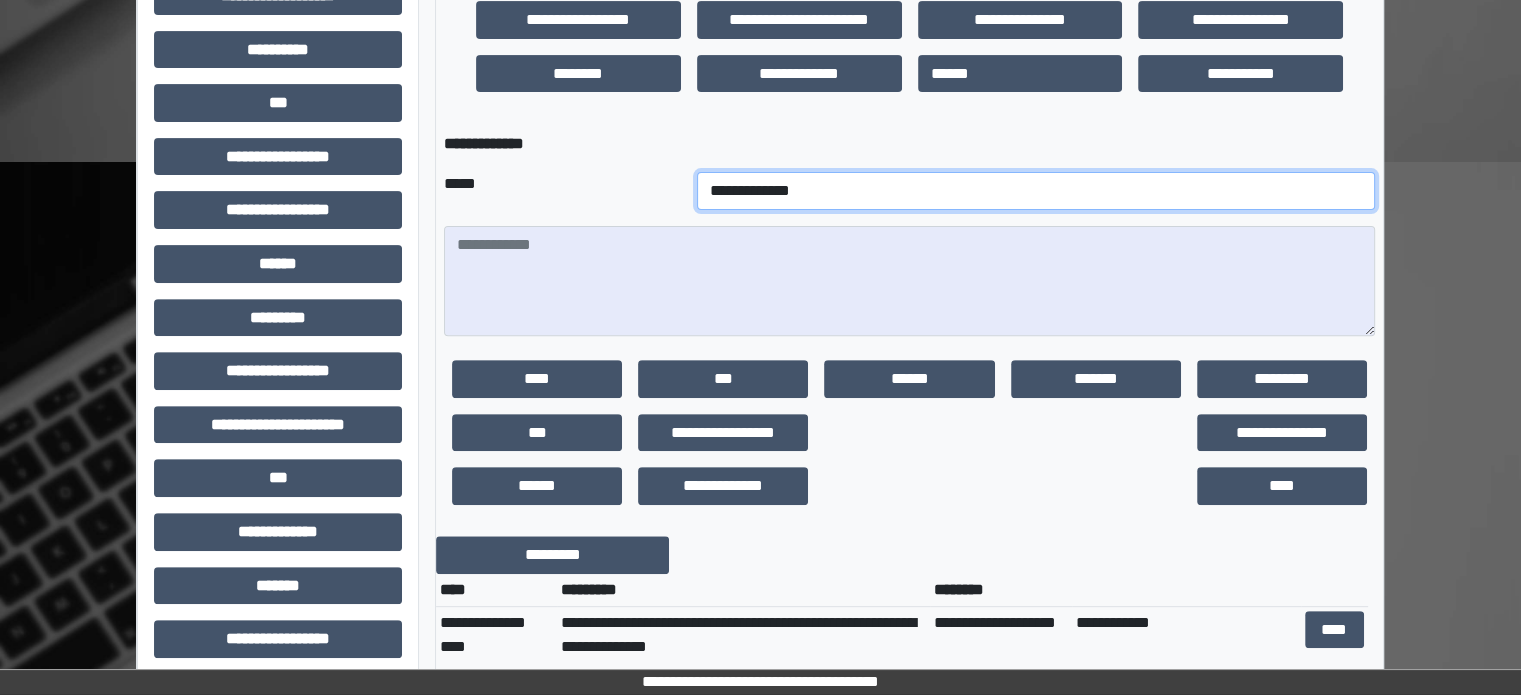 click on "**********" at bounding box center (1036, 191) 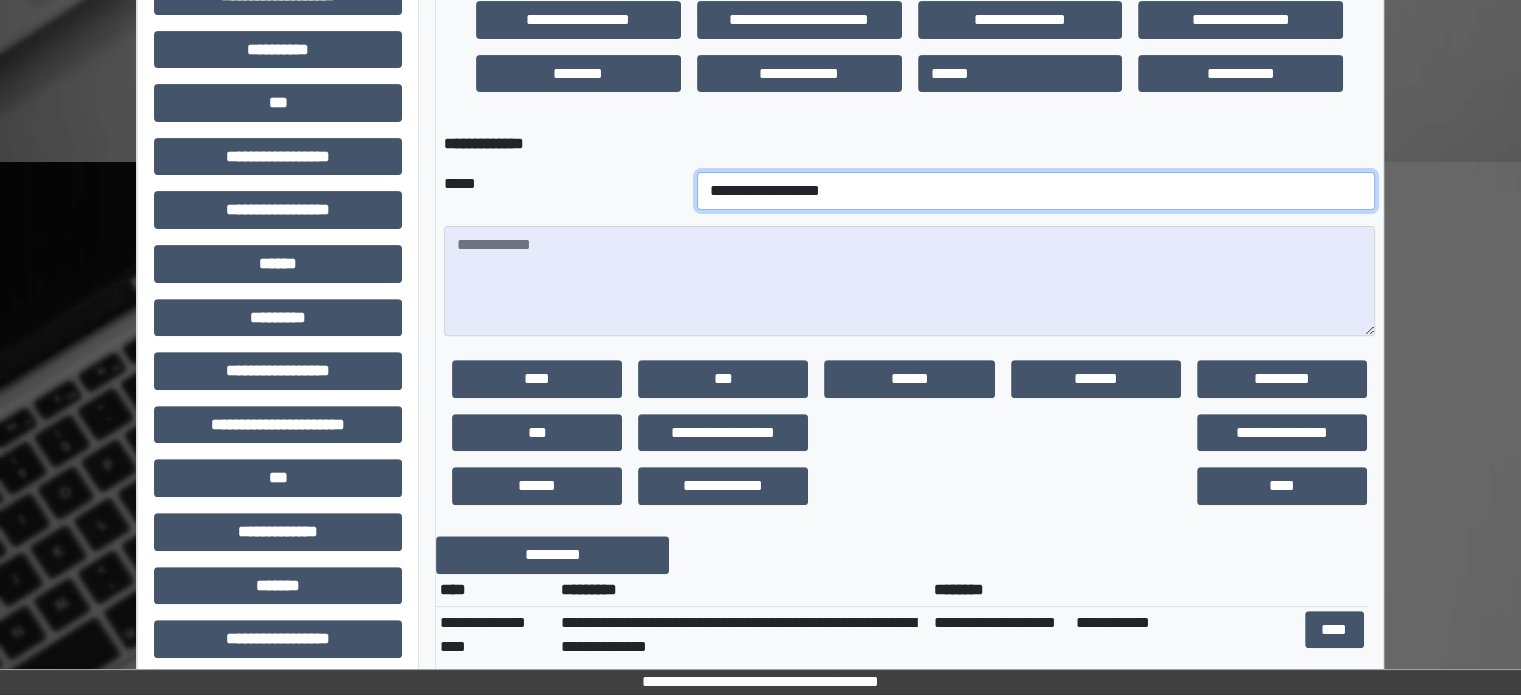 click on "**********" at bounding box center (1036, 191) 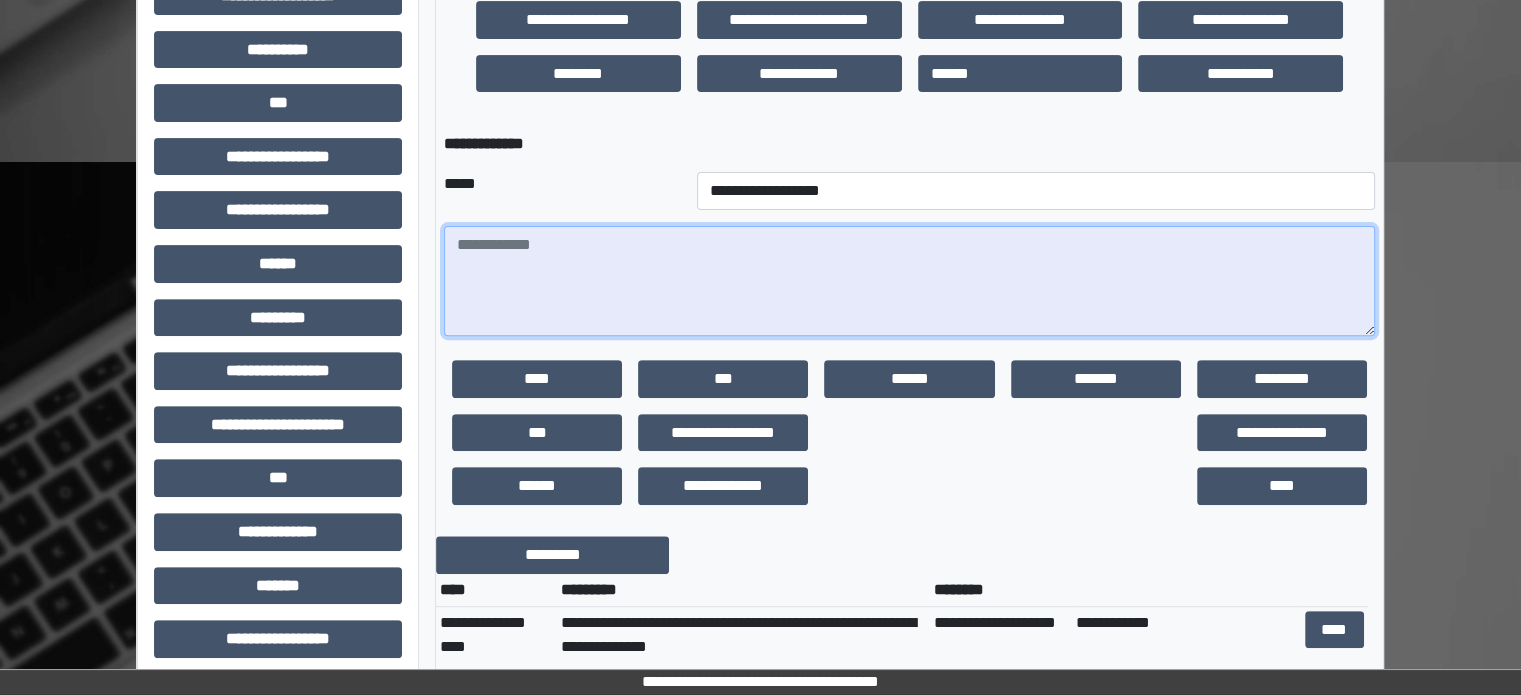 click at bounding box center [909, 281] 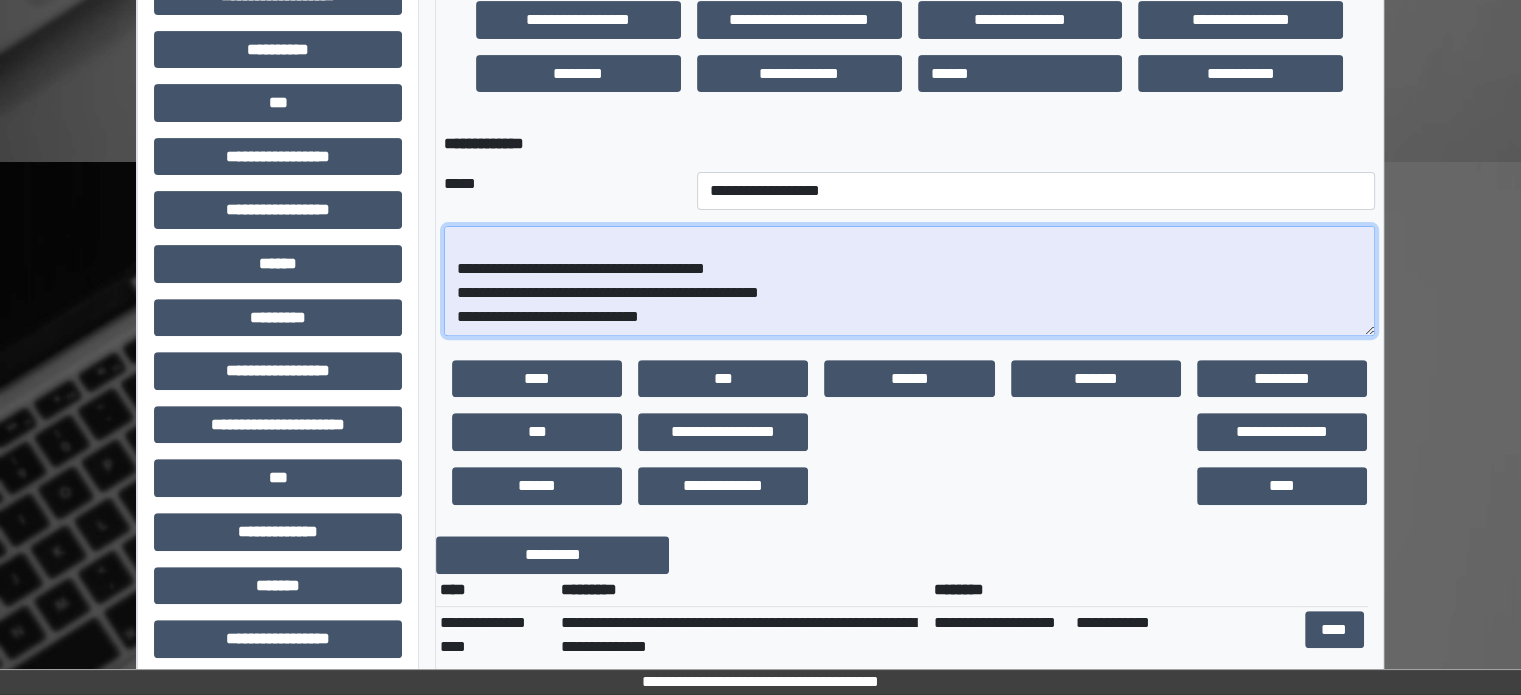 scroll, scrollTop: 112, scrollLeft: 0, axis: vertical 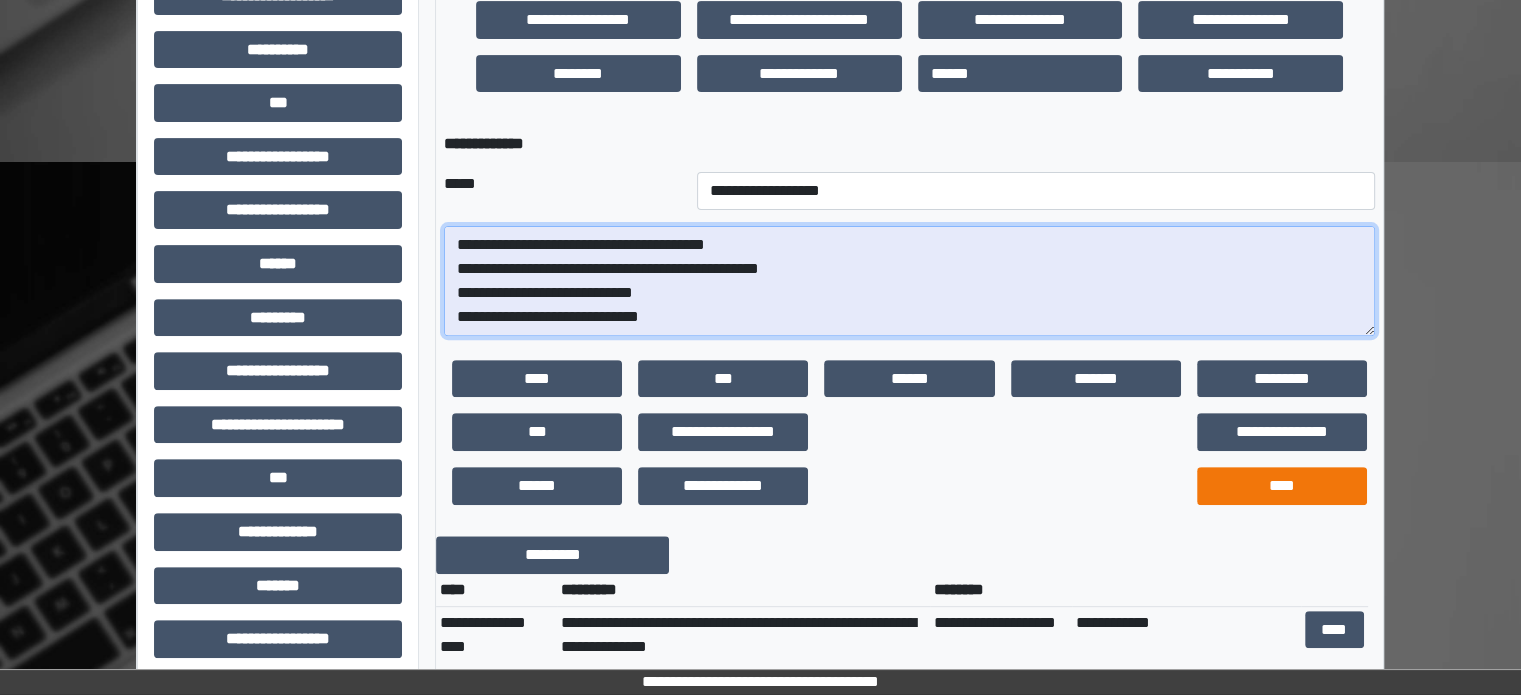 type on "**********" 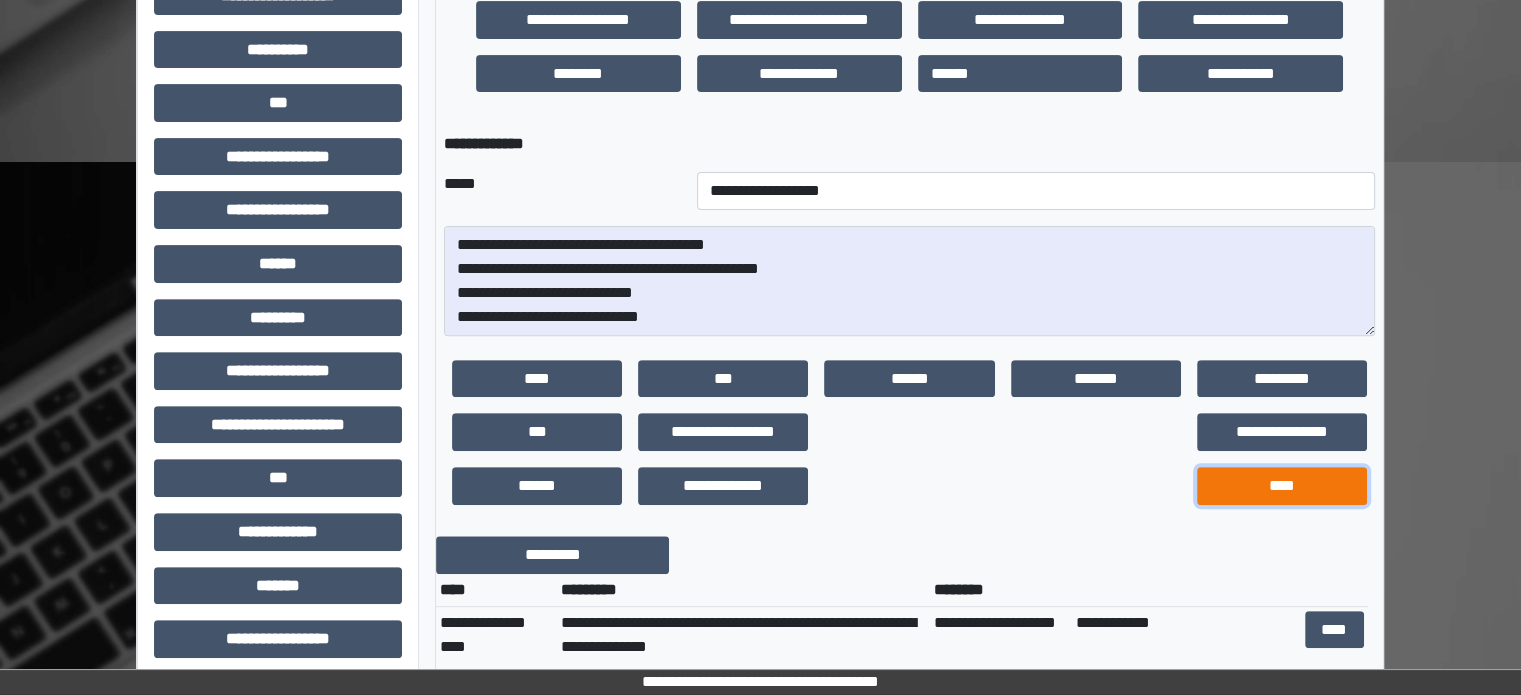 click on "****" at bounding box center [1282, 486] 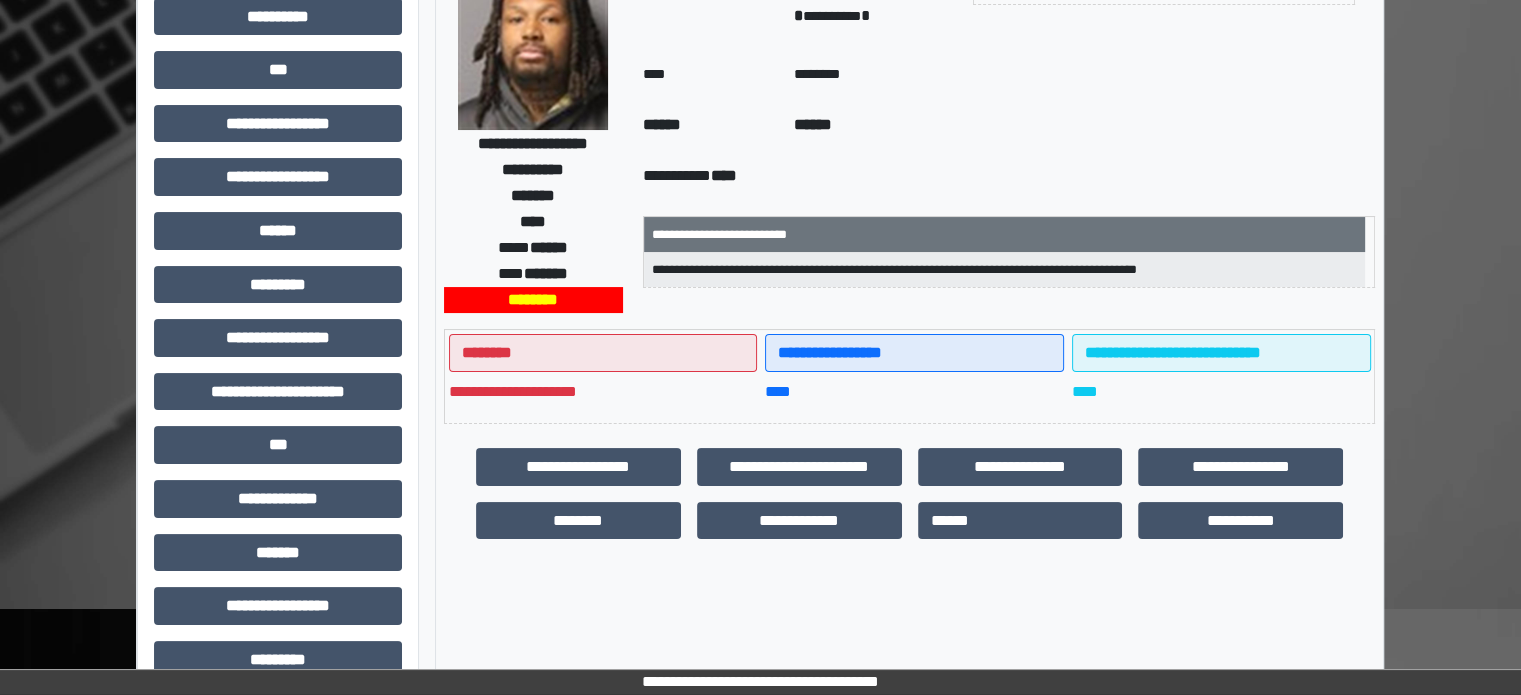 scroll, scrollTop: 340, scrollLeft: 0, axis: vertical 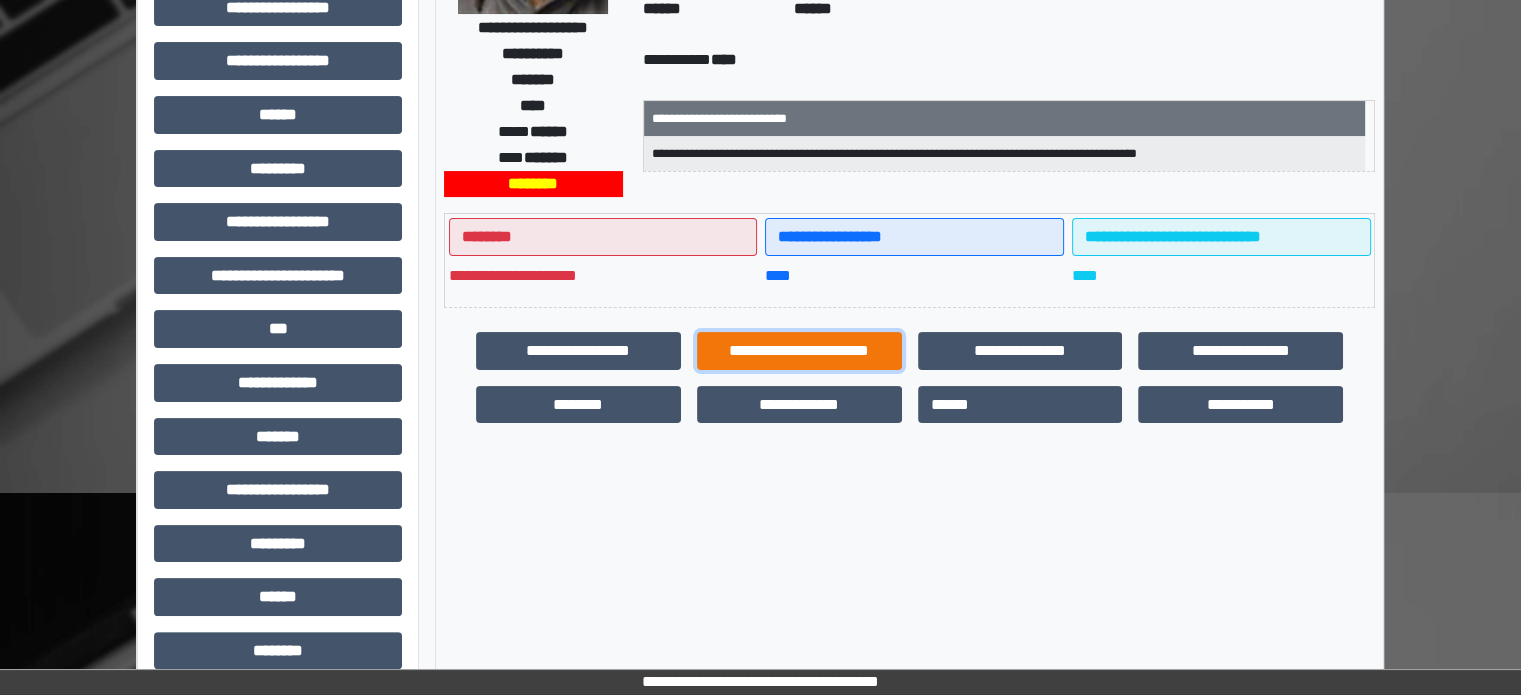 click on "**********" at bounding box center [799, 351] 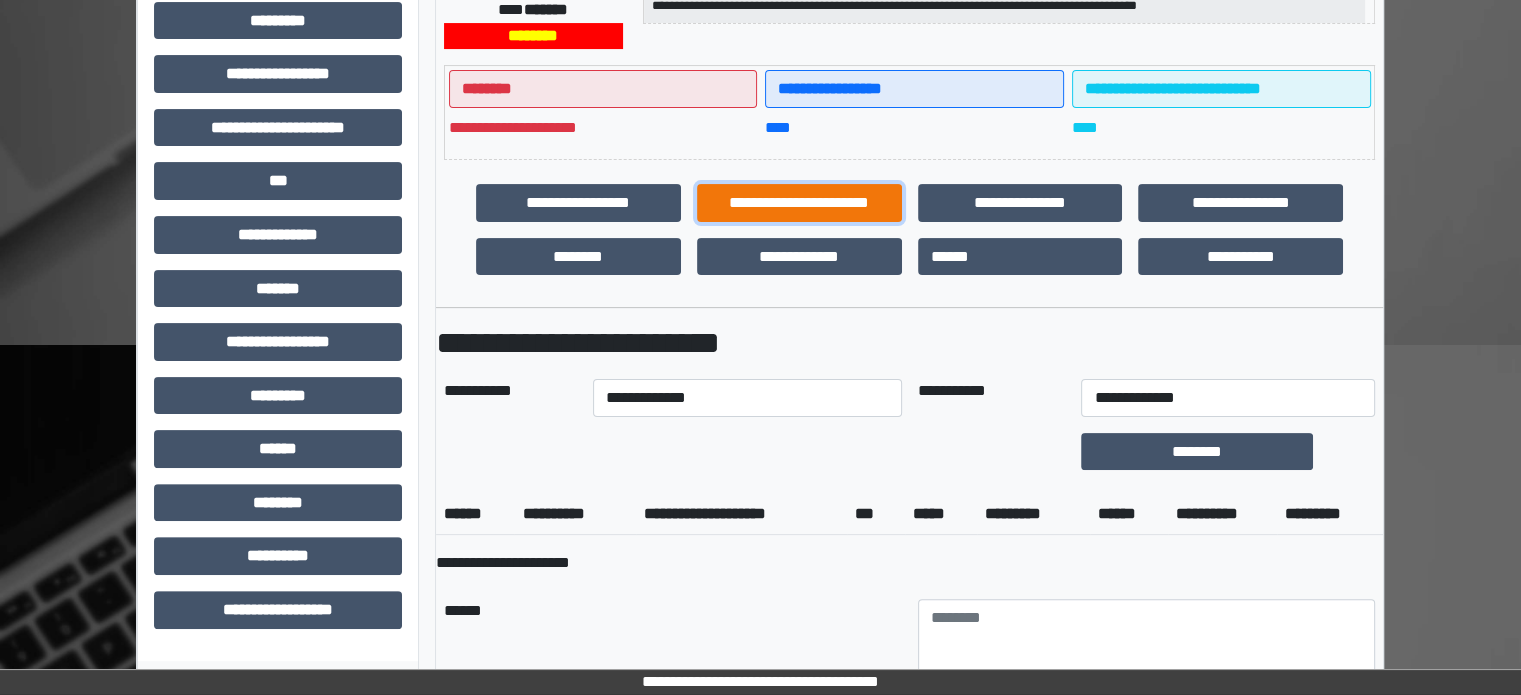 scroll, scrollTop: 490, scrollLeft: 0, axis: vertical 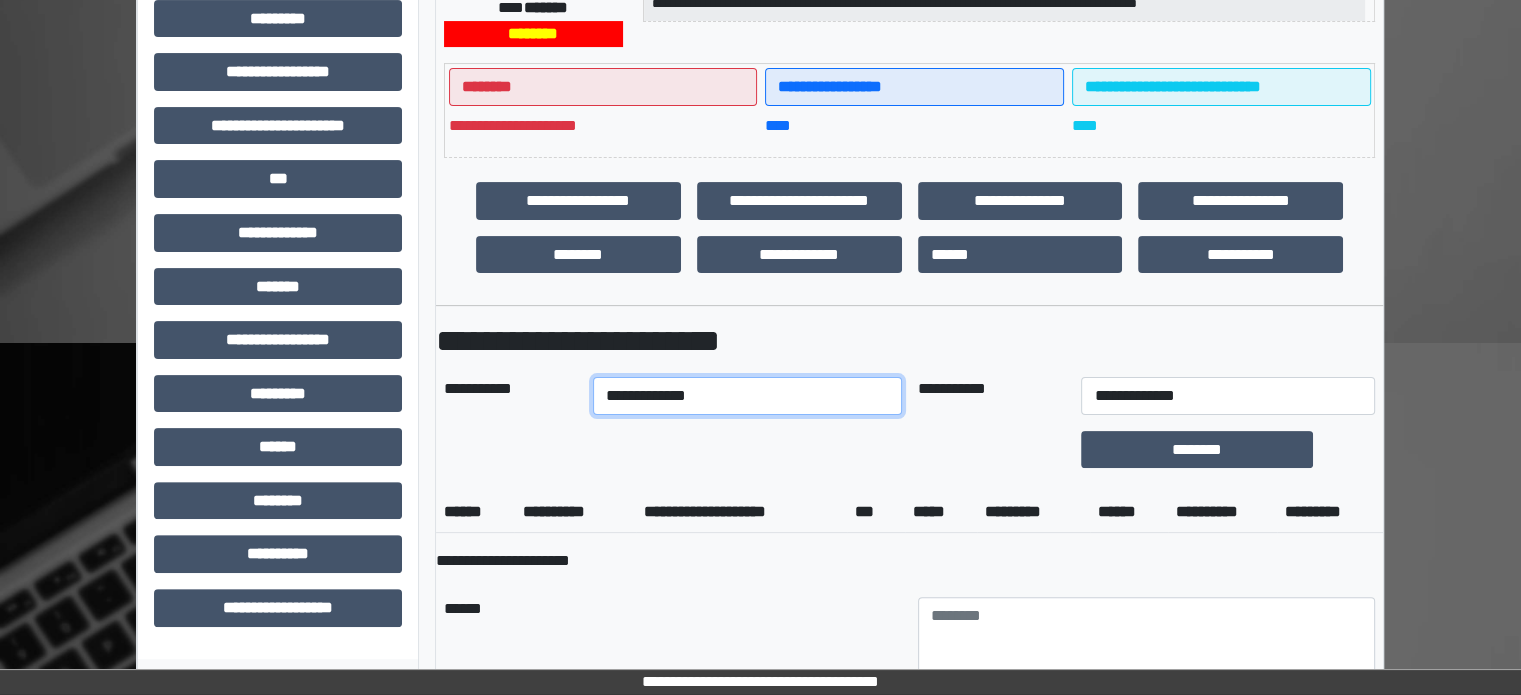 click on "**********" at bounding box center (747, 396) 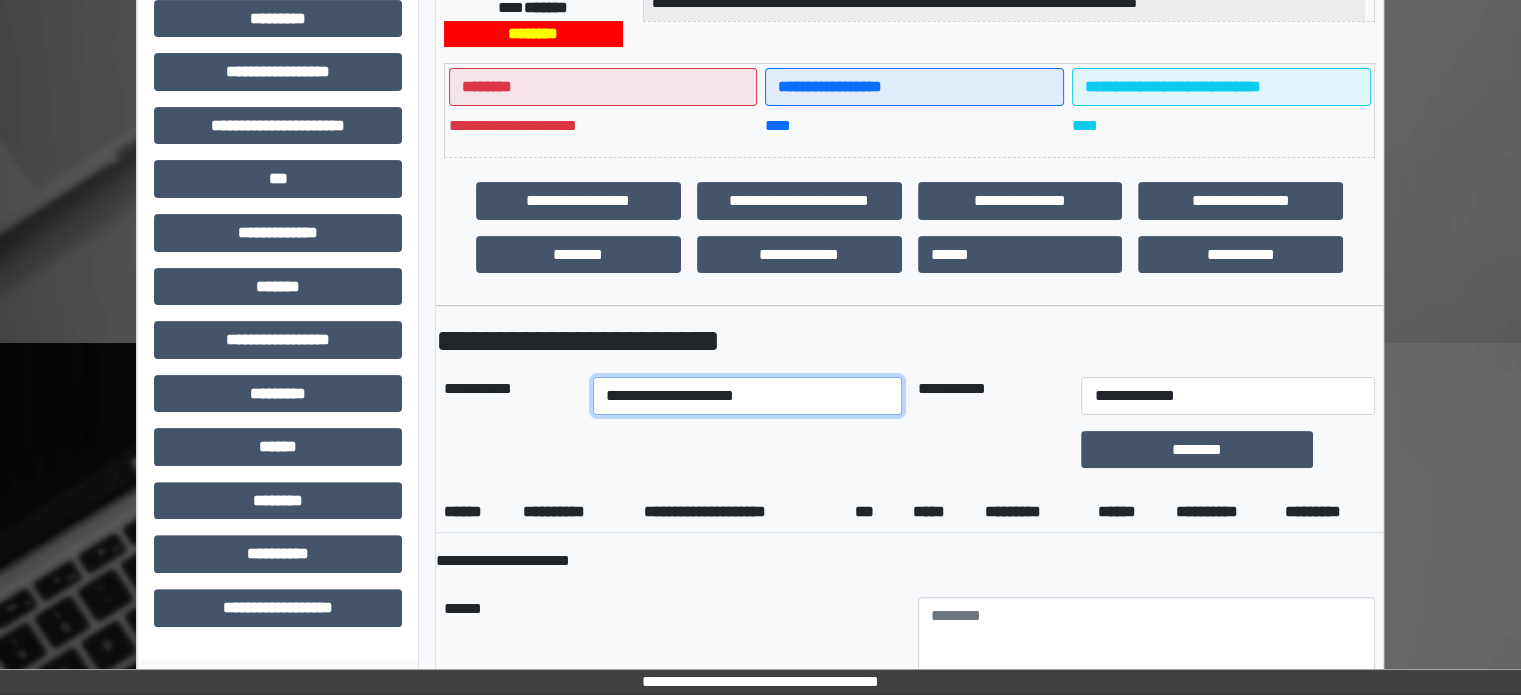 click on "**********" at bounding box center (747, 396) 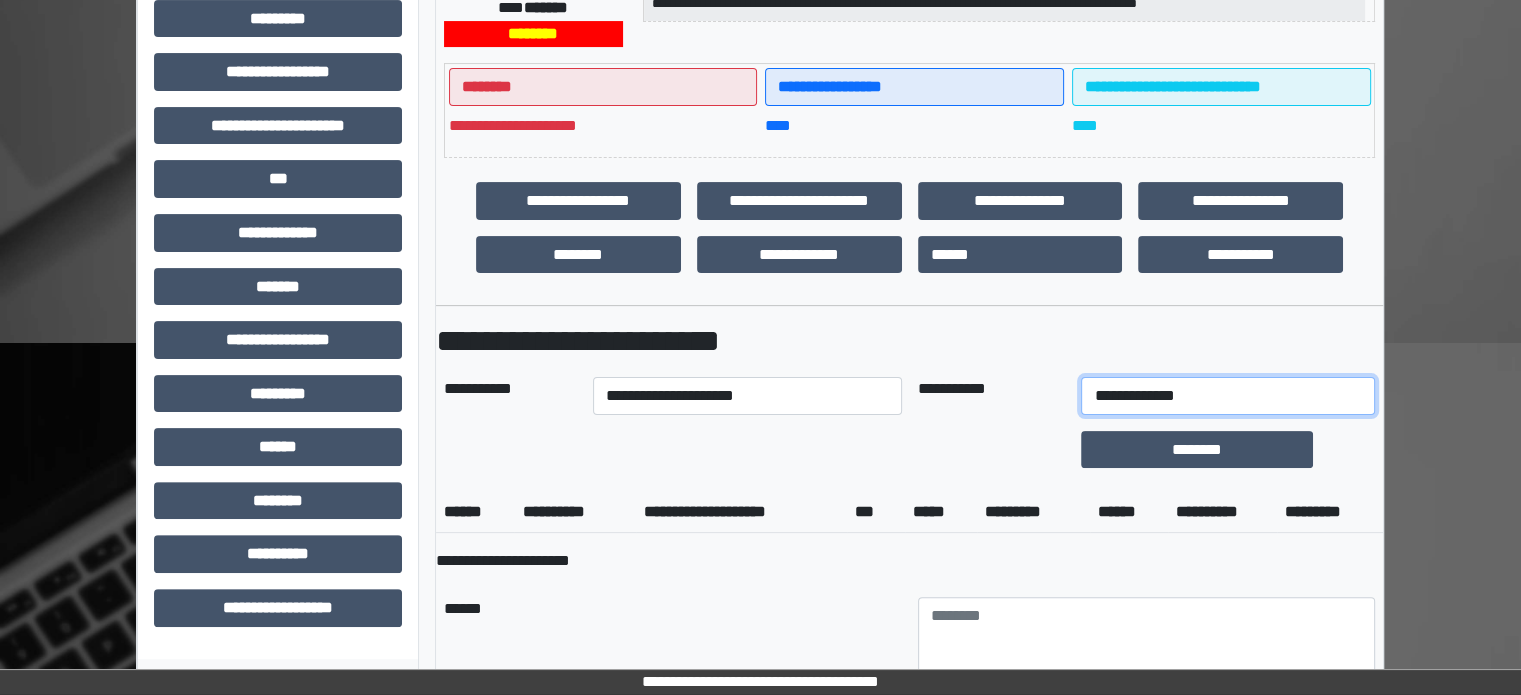 select on "*" 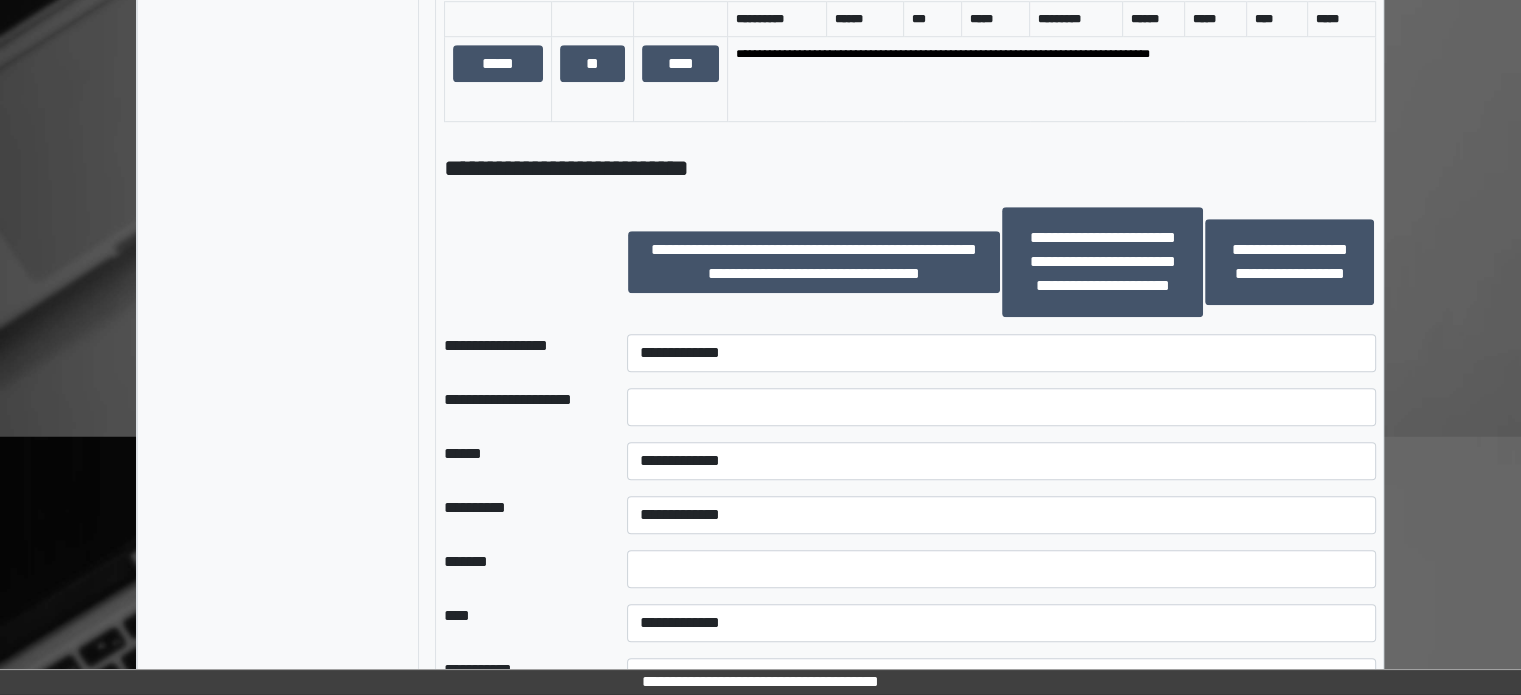 scroll, scrollTop: 1368, scrollLeft: 0, axis: vertical 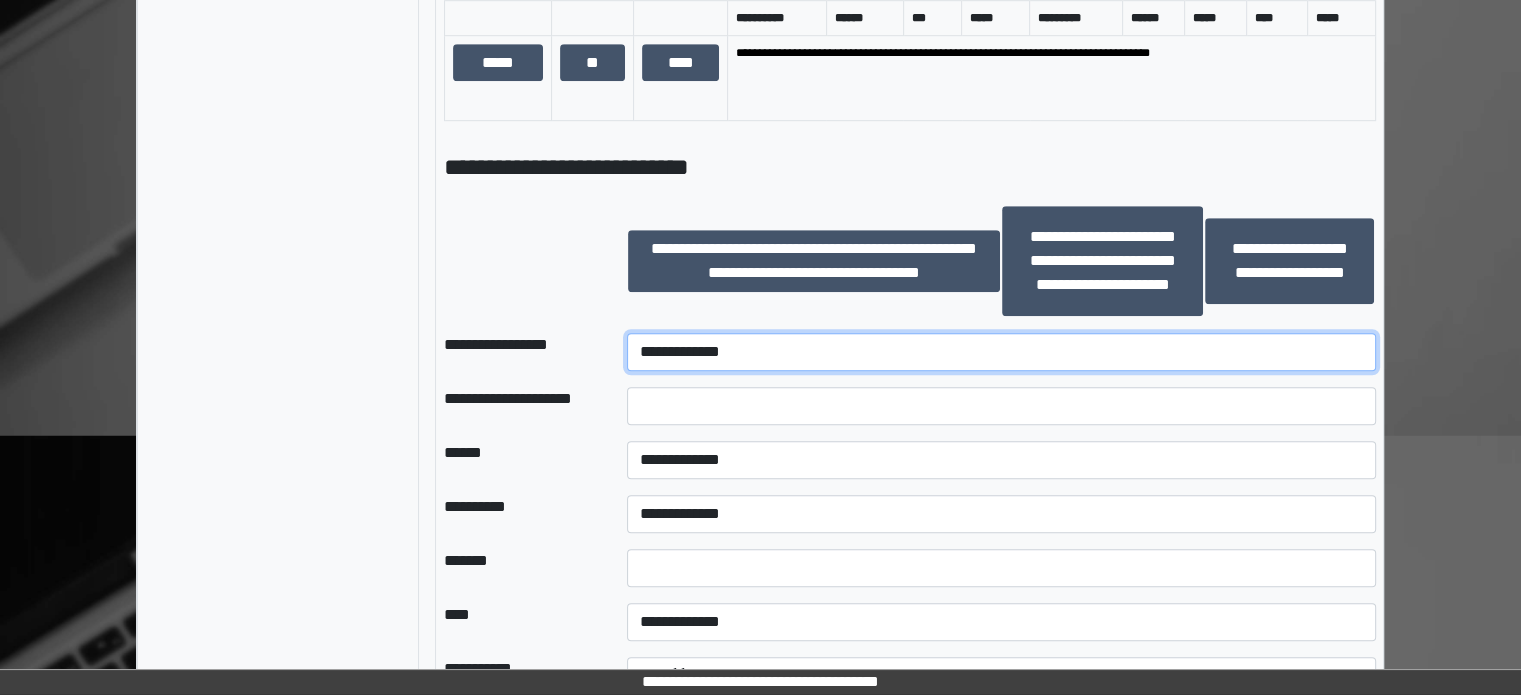 click on "**********" at bounding box center (1001, 352) 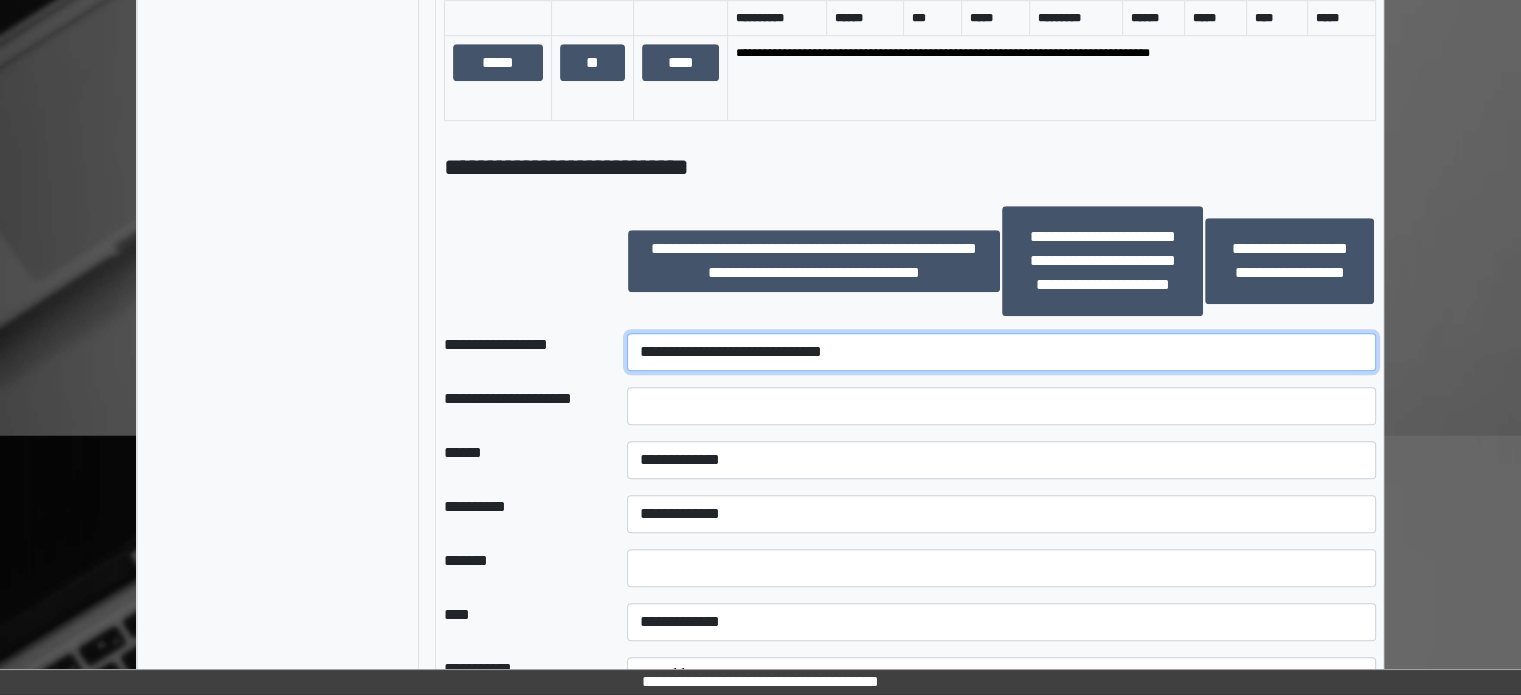 click on "**********" at bounding box center [1001, 352] 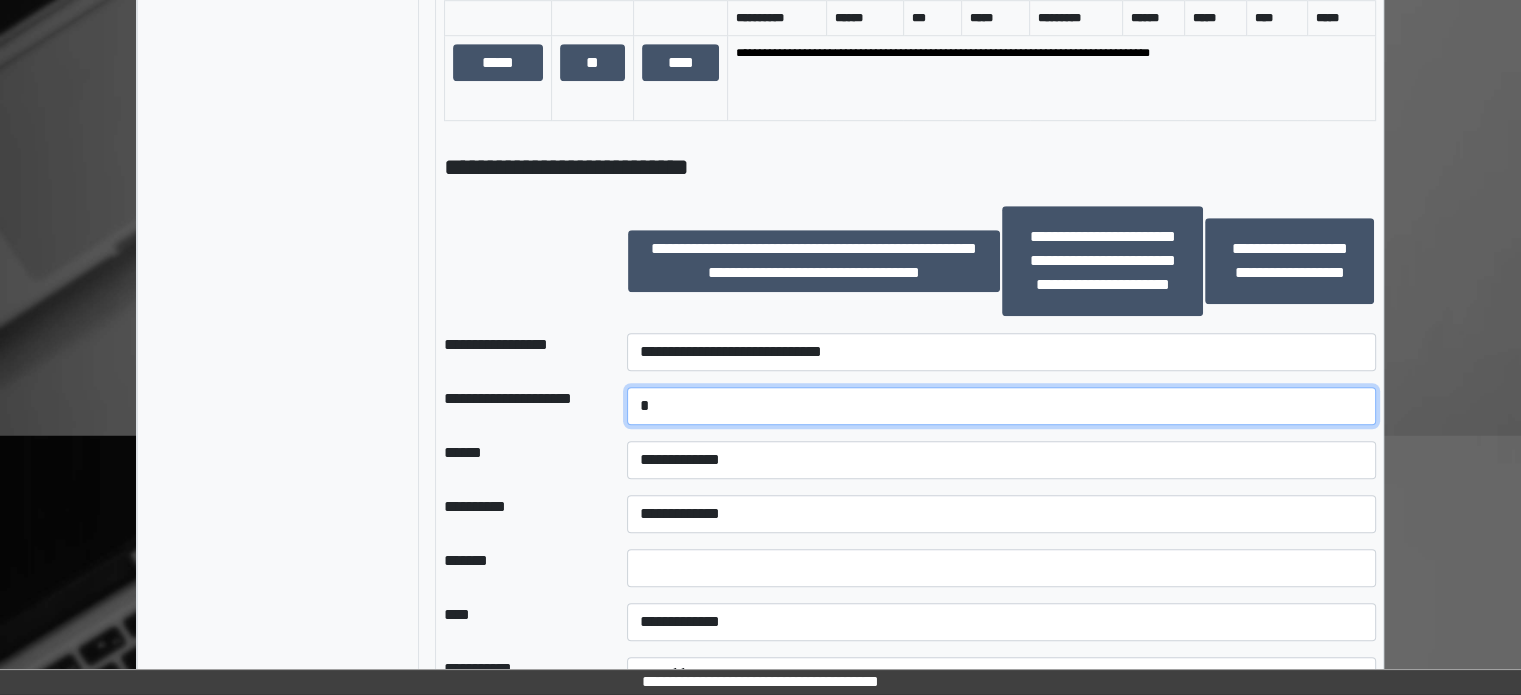 type on "*" 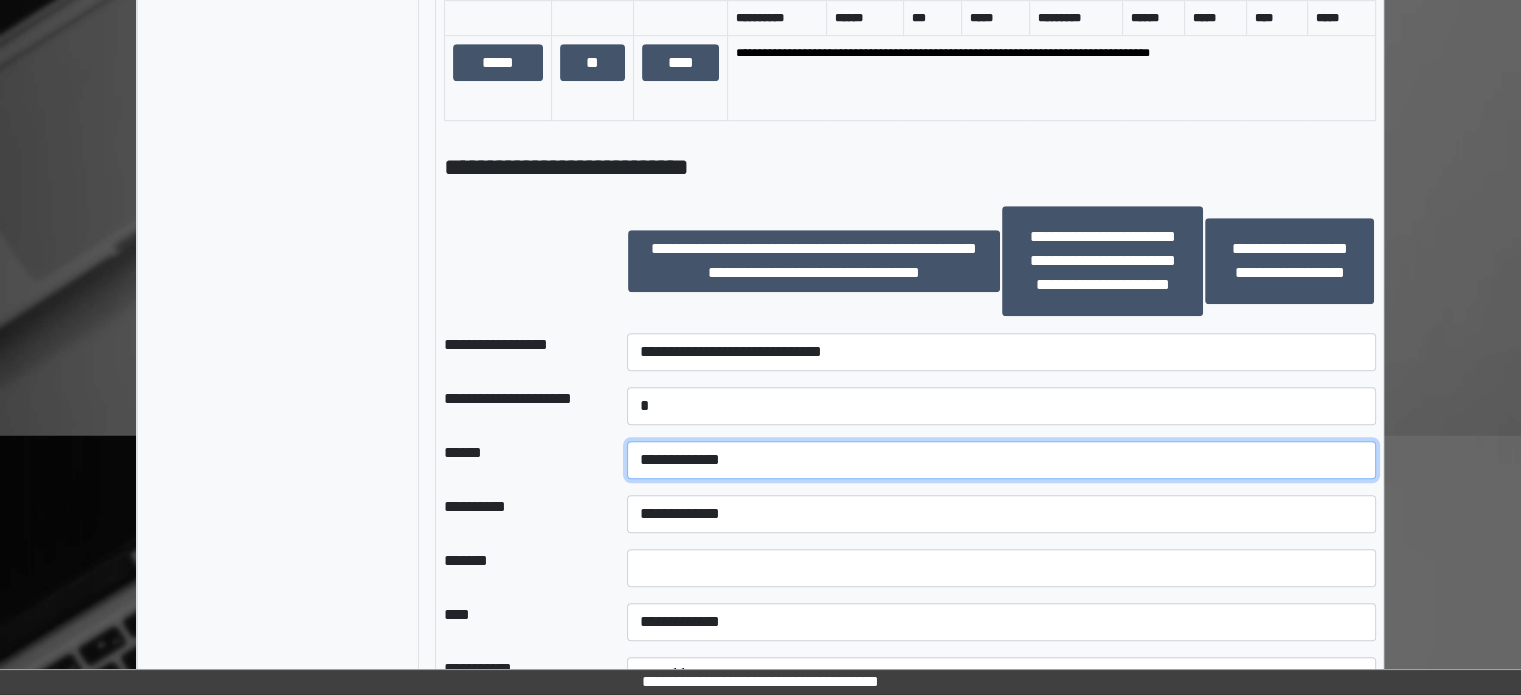 select on "*" 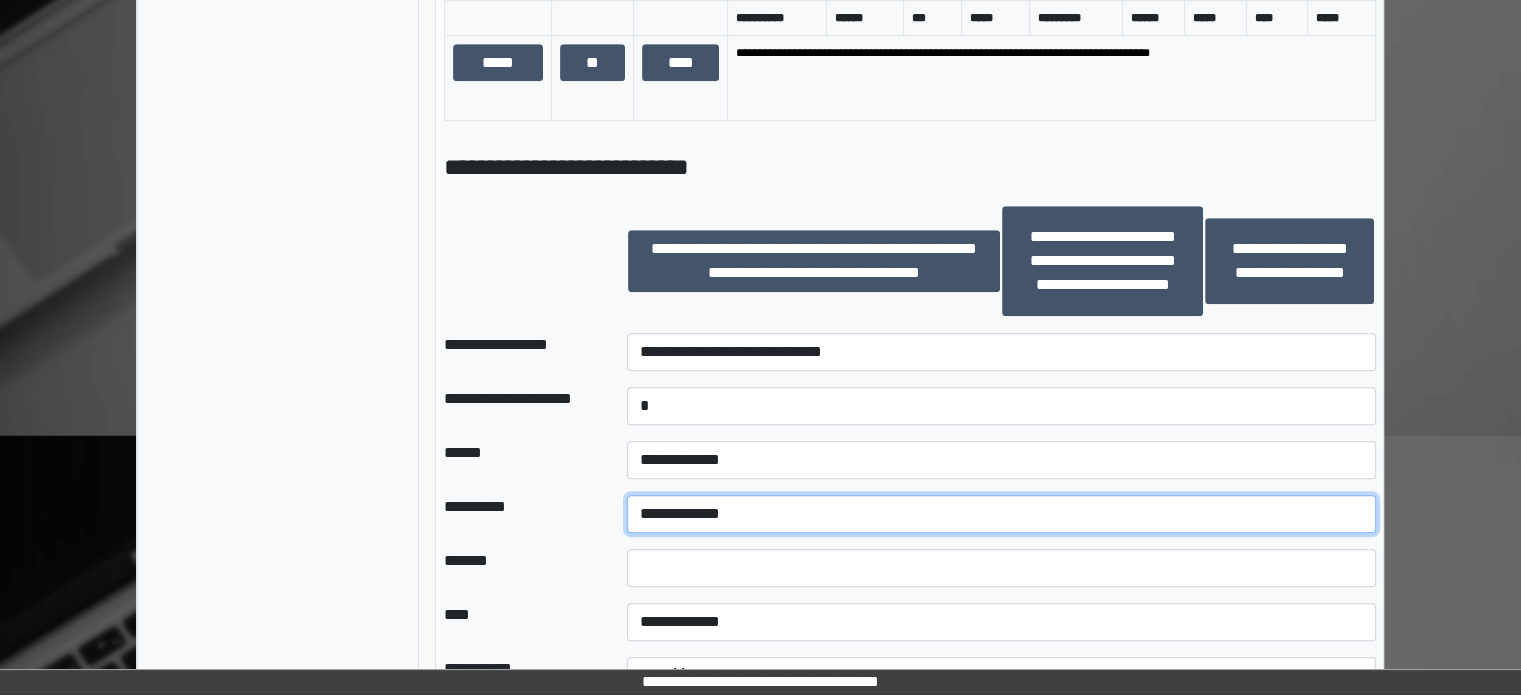 select on "**" 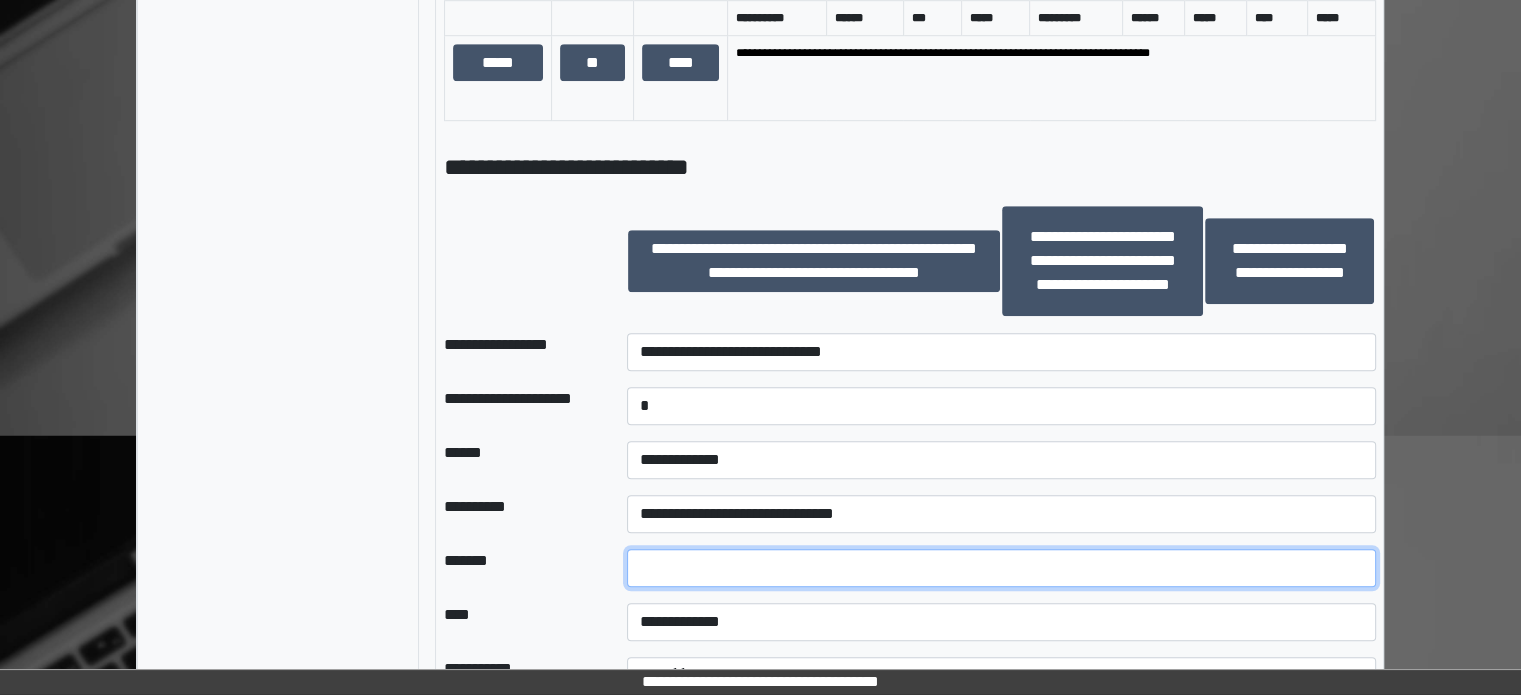 click at bounding box center [1001, 568] 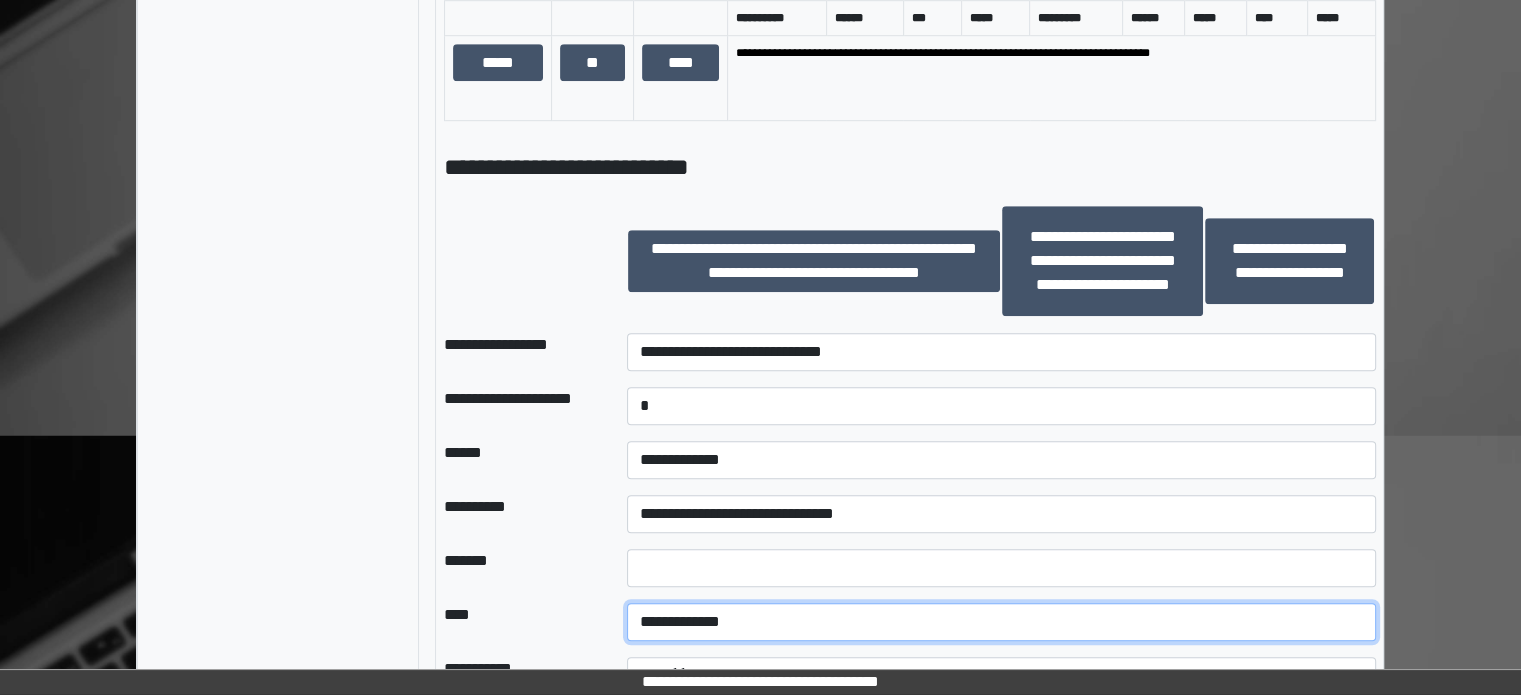 select on "*" 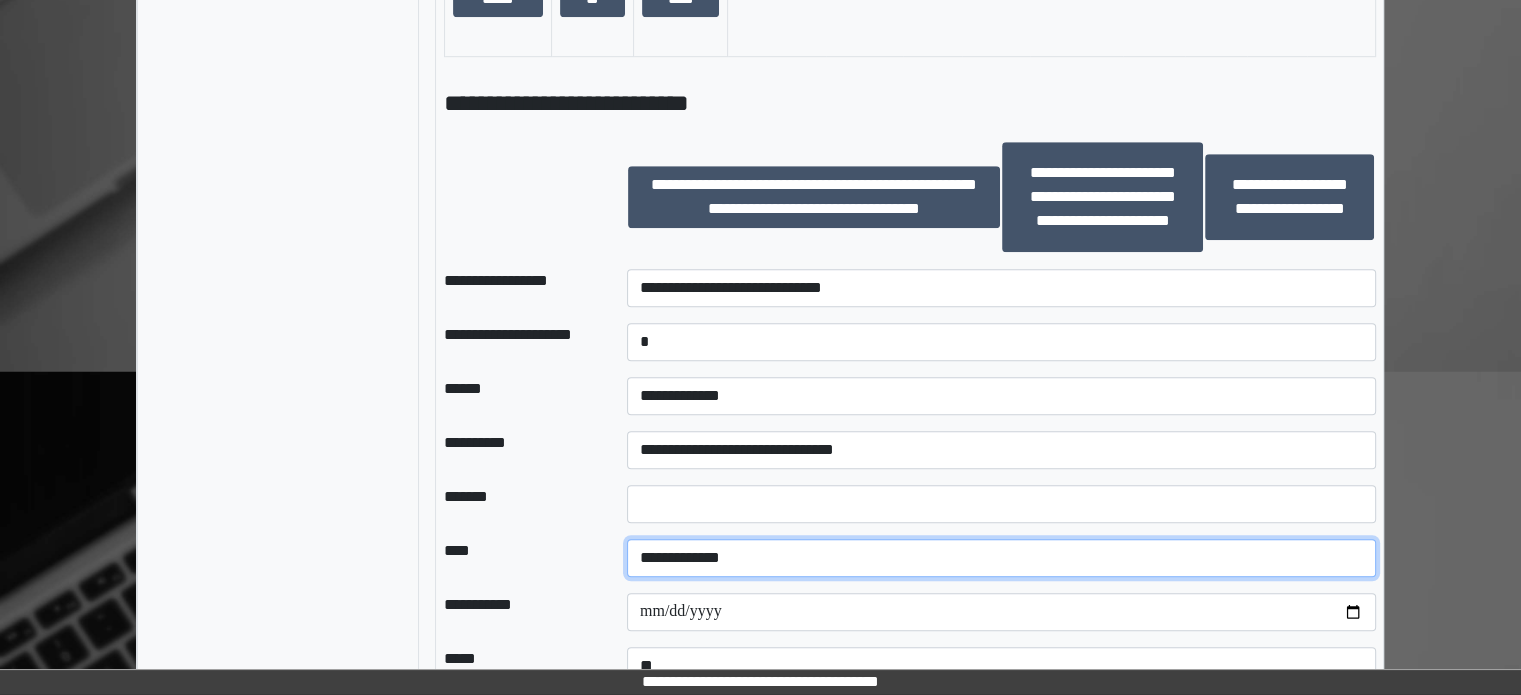 scroll, scrollTop: 1432, scrollLeft: 0, axis: vertical 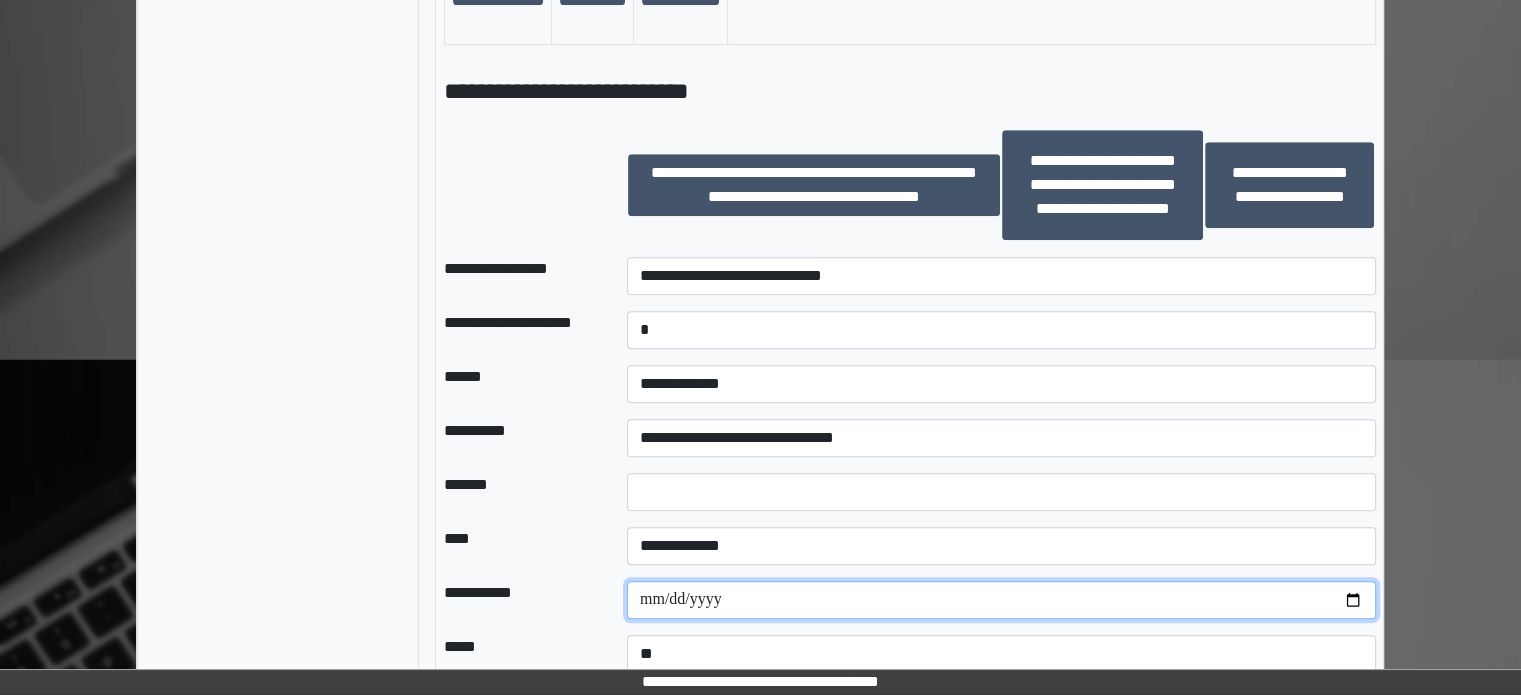 click on "**********" at bounding box center (1001, 600) 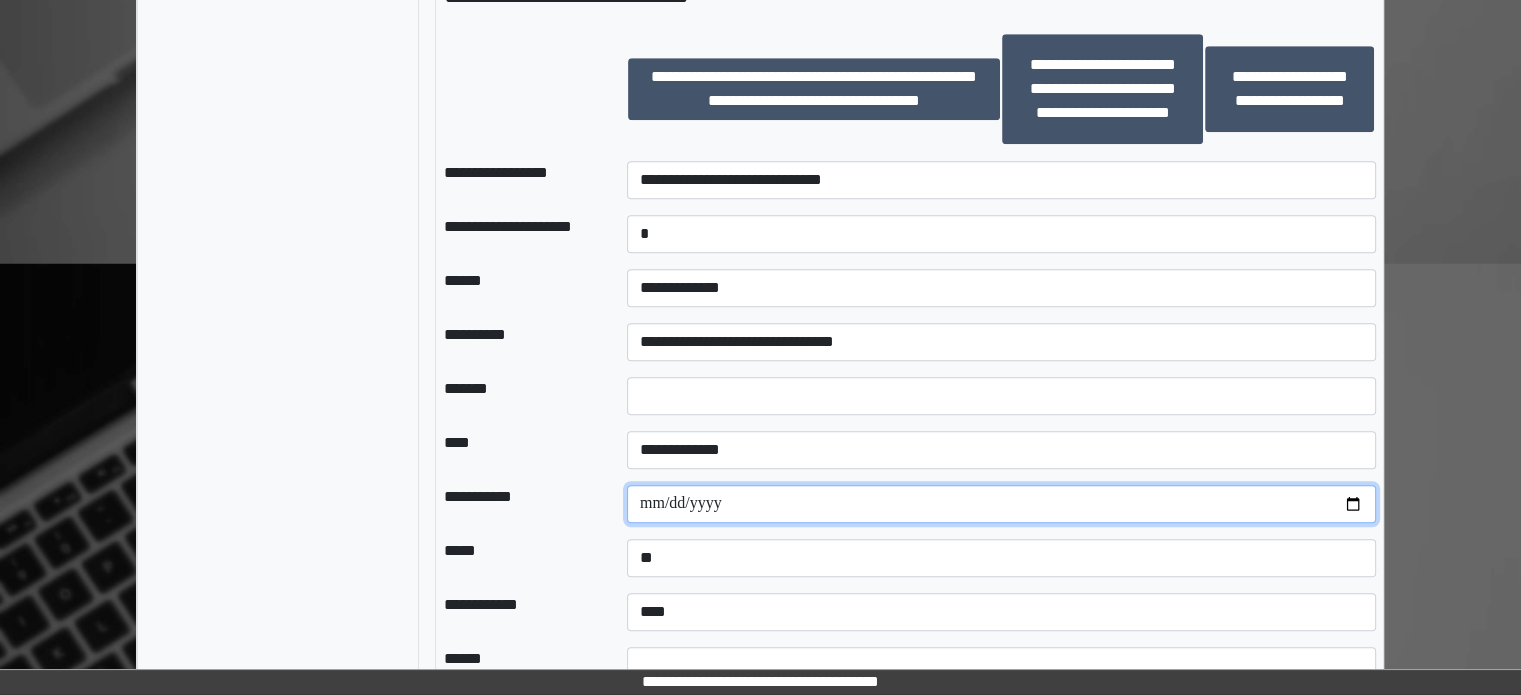 scroll, scrollTop: 1588, scrollLeft: 0, axis: vertical 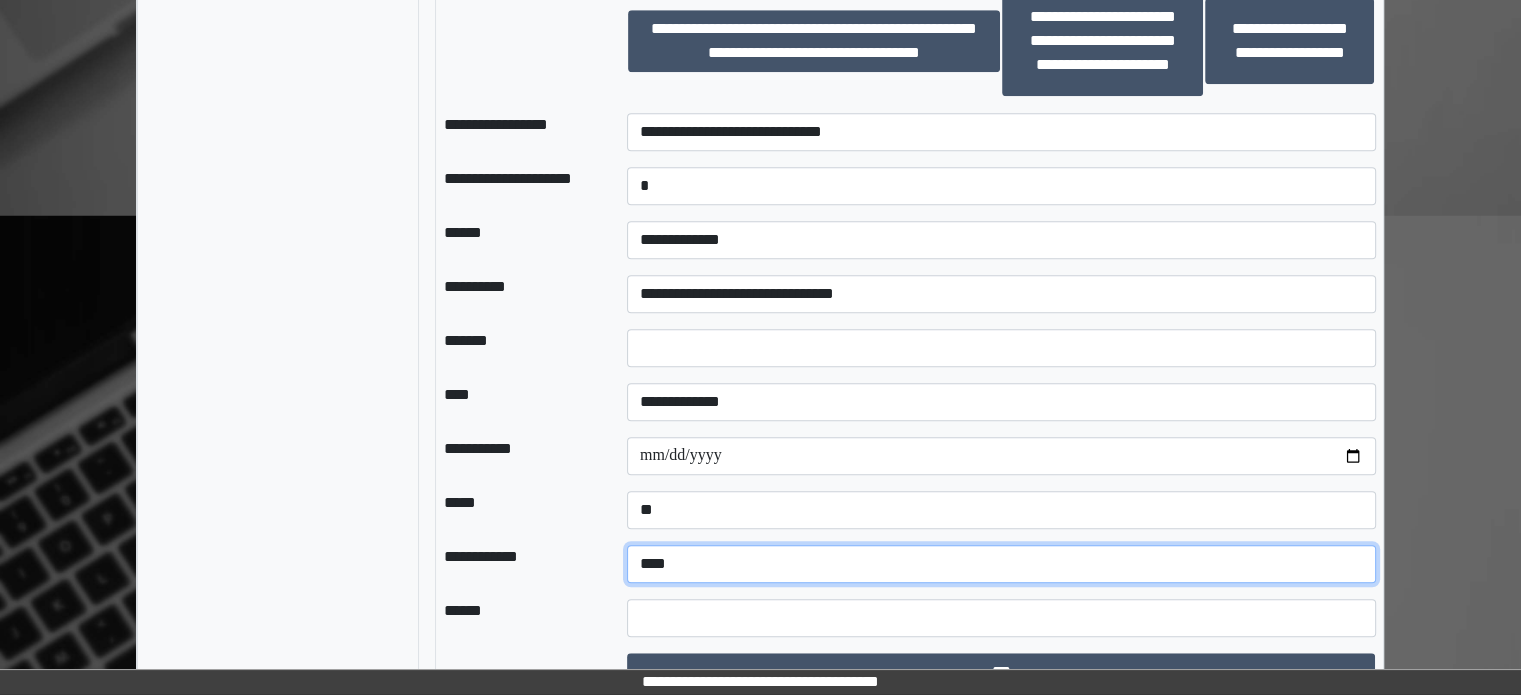 select on "*" 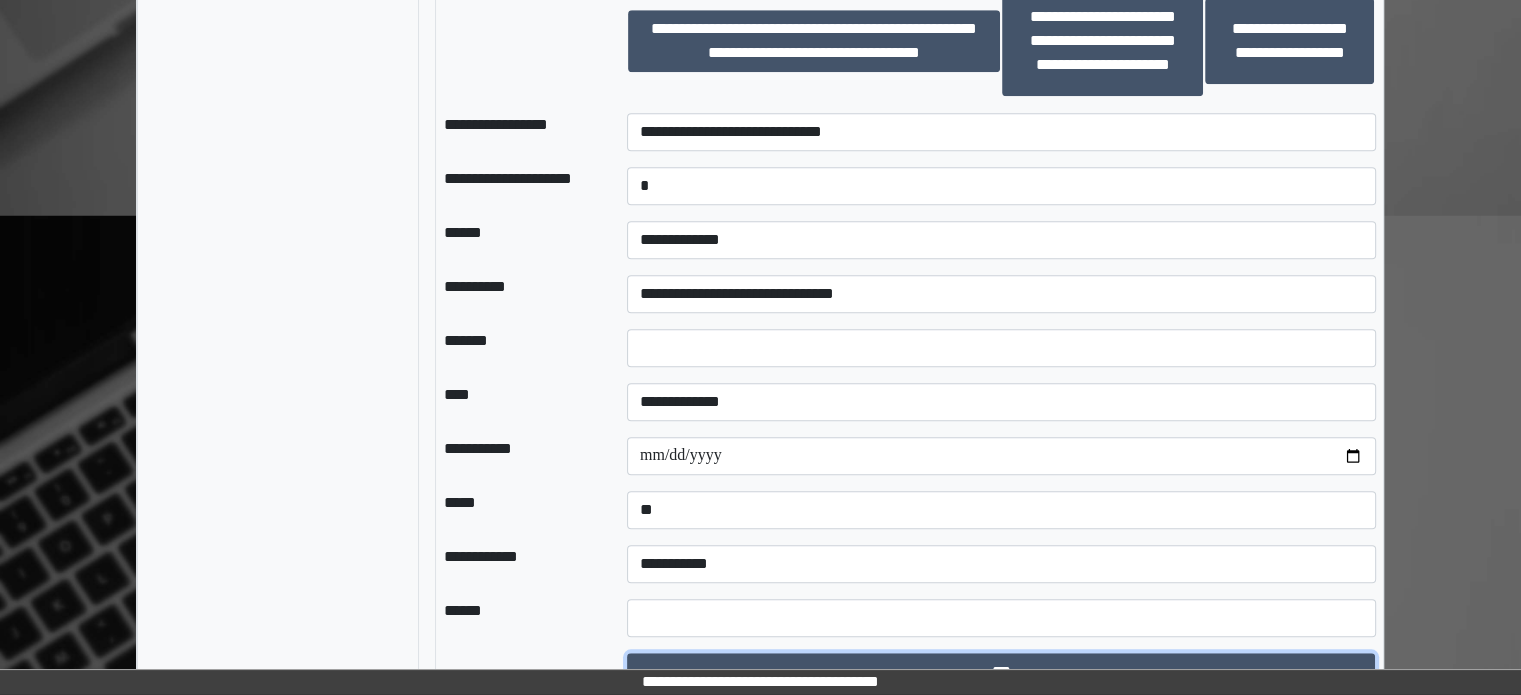 type 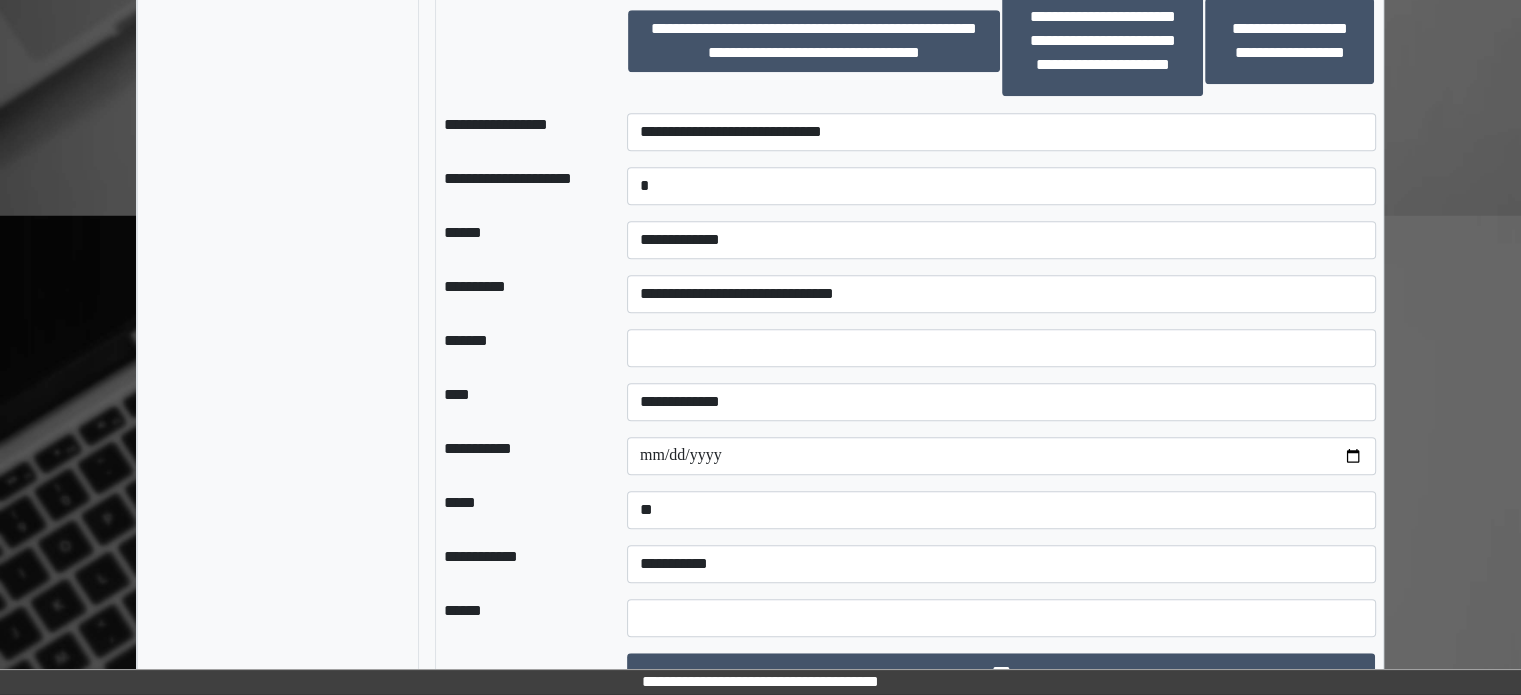 select on "*" 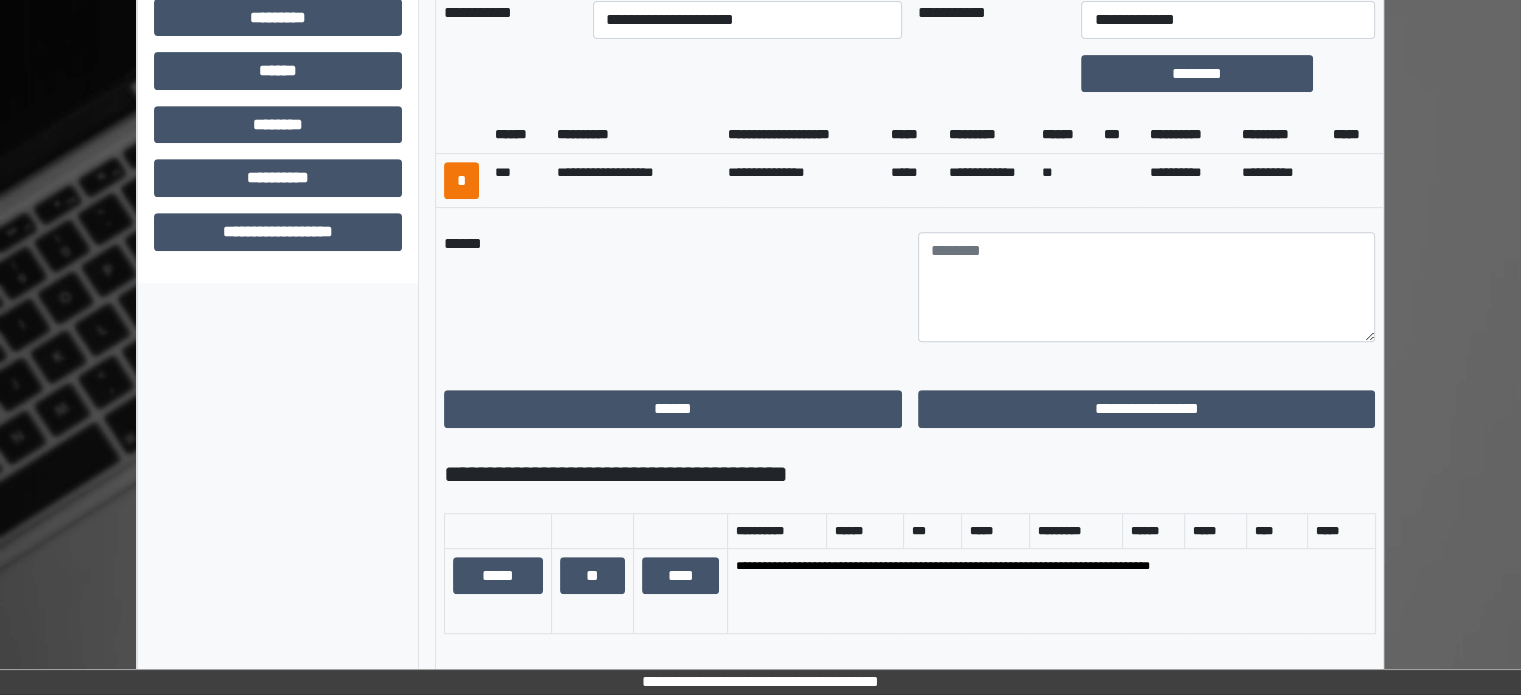 scroll, scrollTop: 852, scrollLeft: 0, axis: vertical 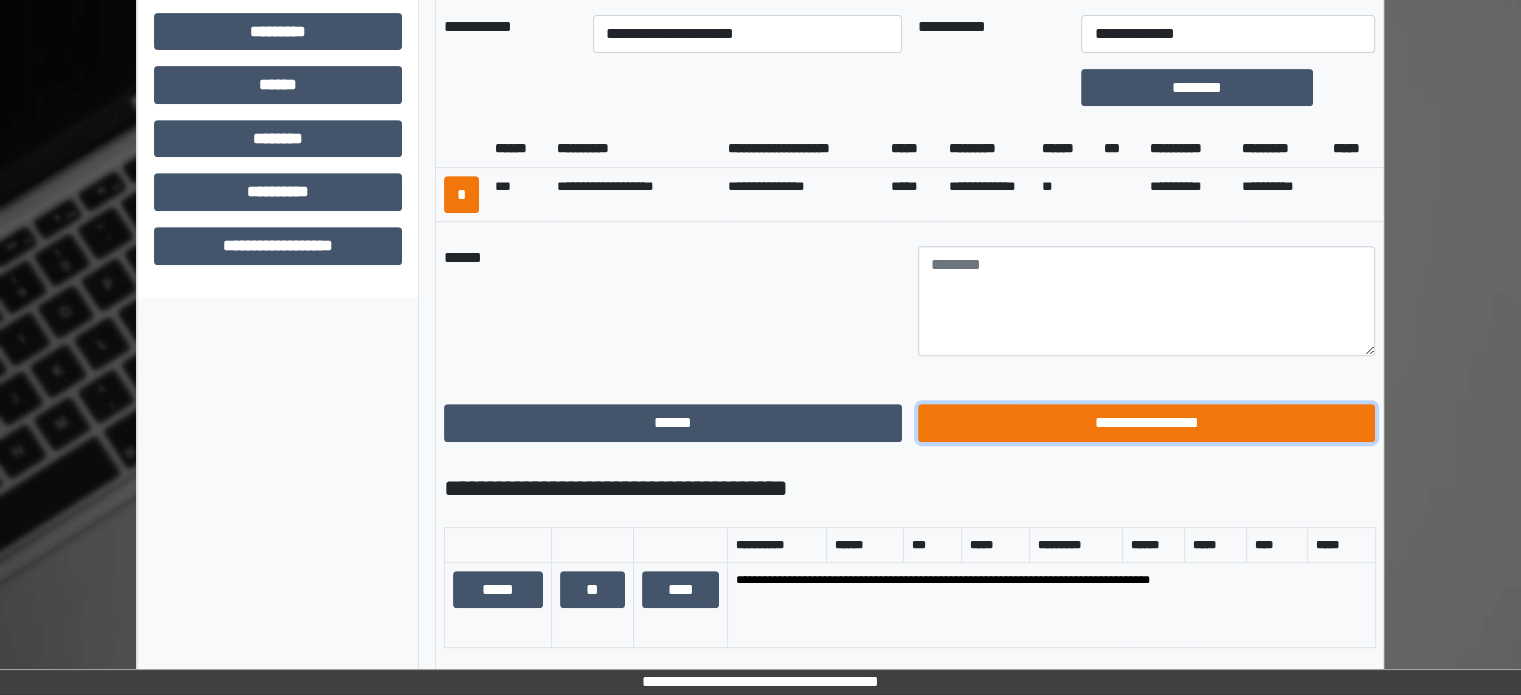 click on "**********" at bounding box center [1147, 423] 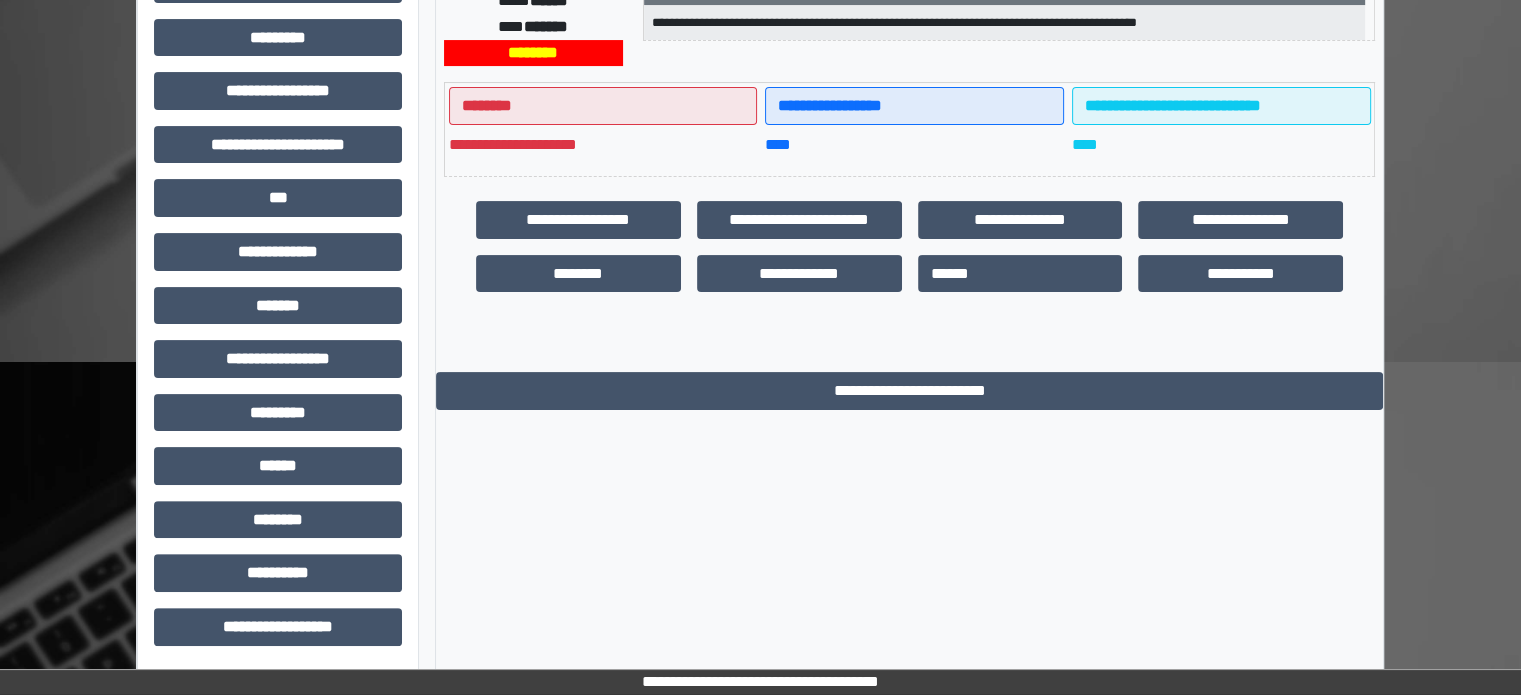 scroll, scrollTop: 0, scrollLeft: 0, axis: both 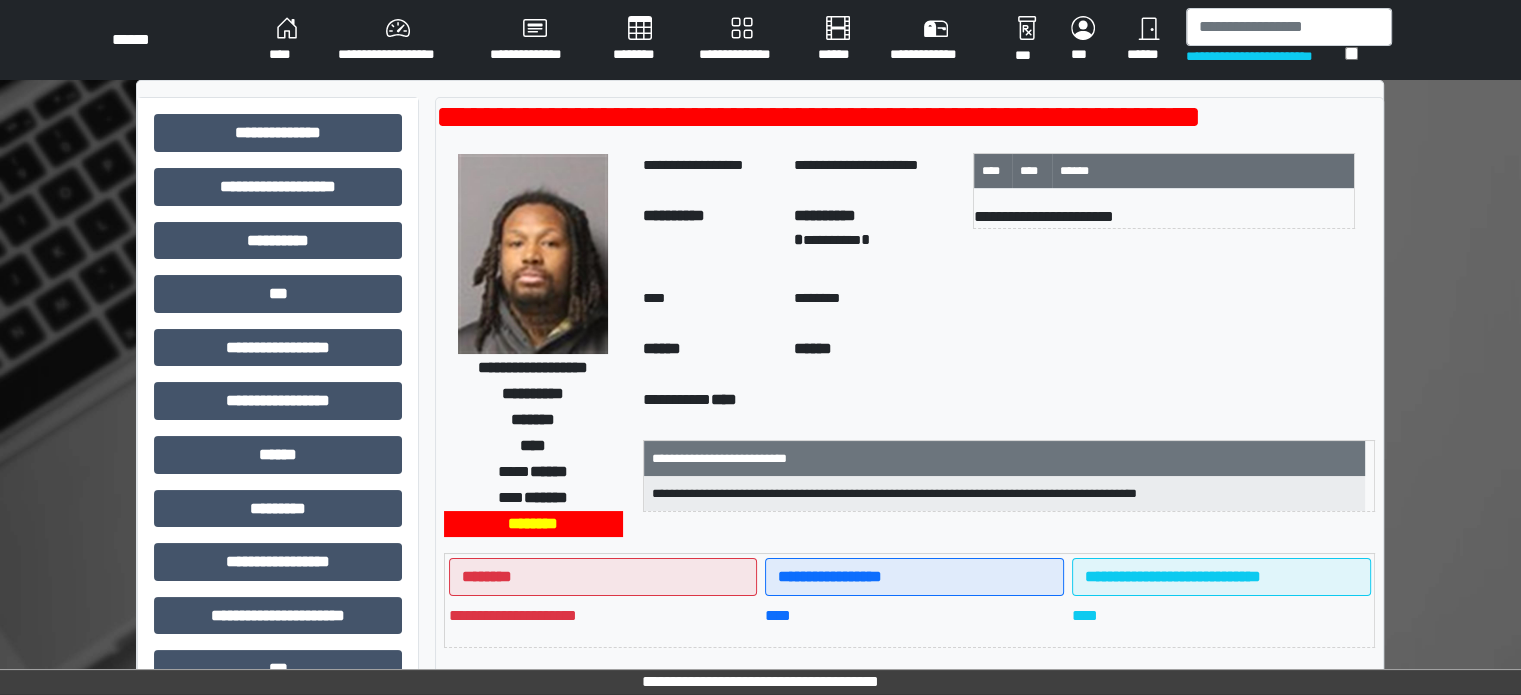 click on "******" at bounding box center (1148, 40) 